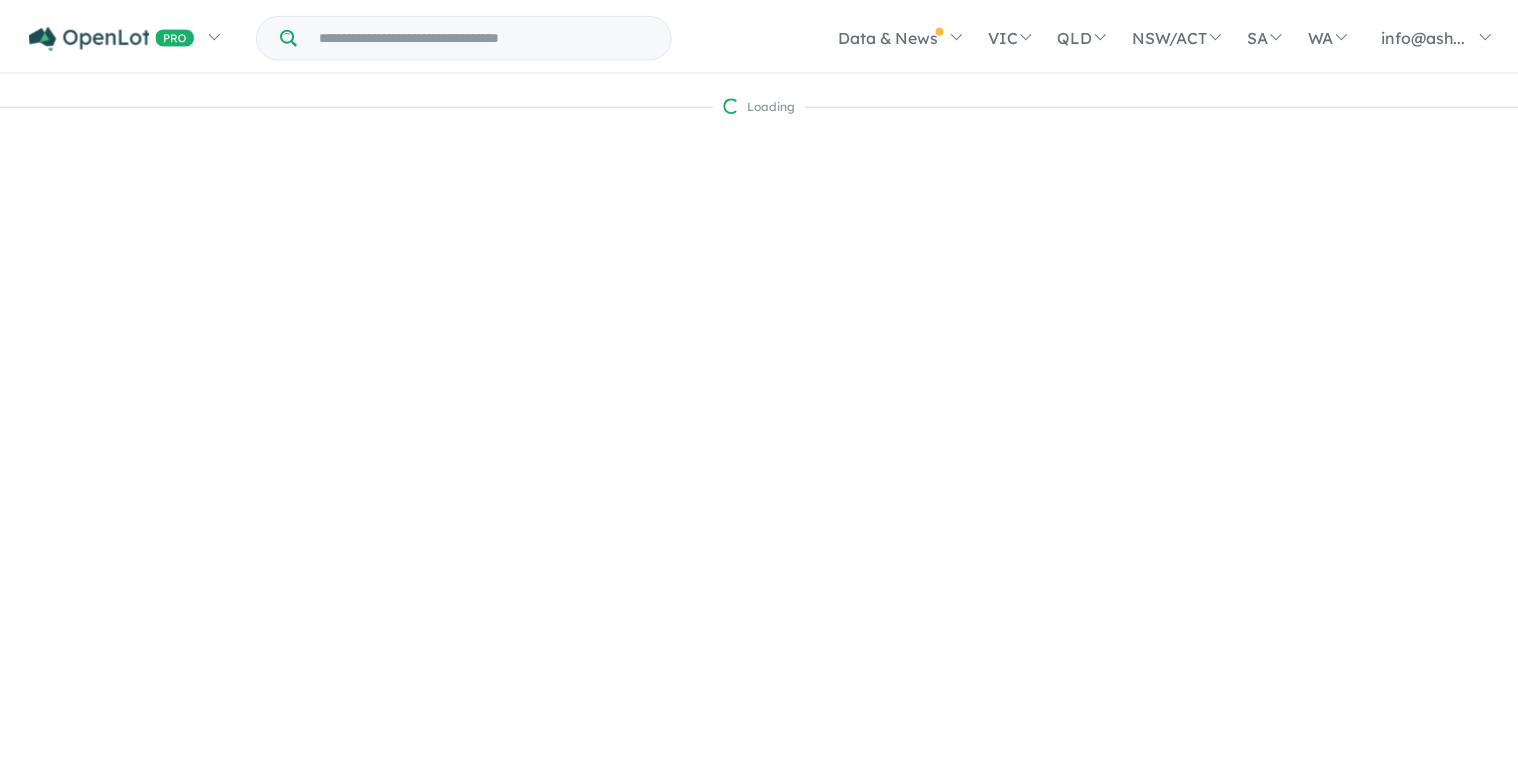 scroll, scrollTop: 0, scrollLeft: 0, axis: both 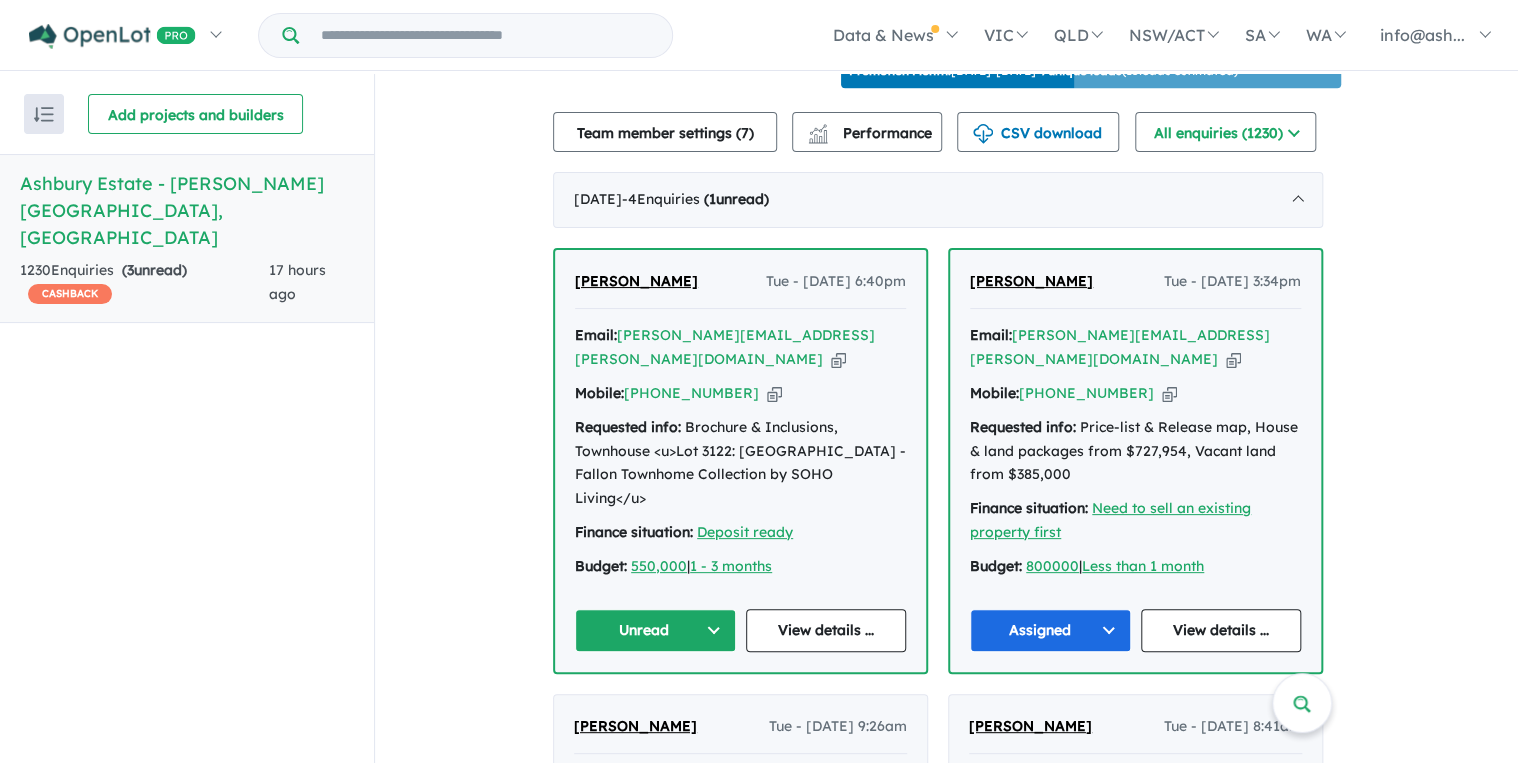 click on "Unread" at bounding box center (655, 630) 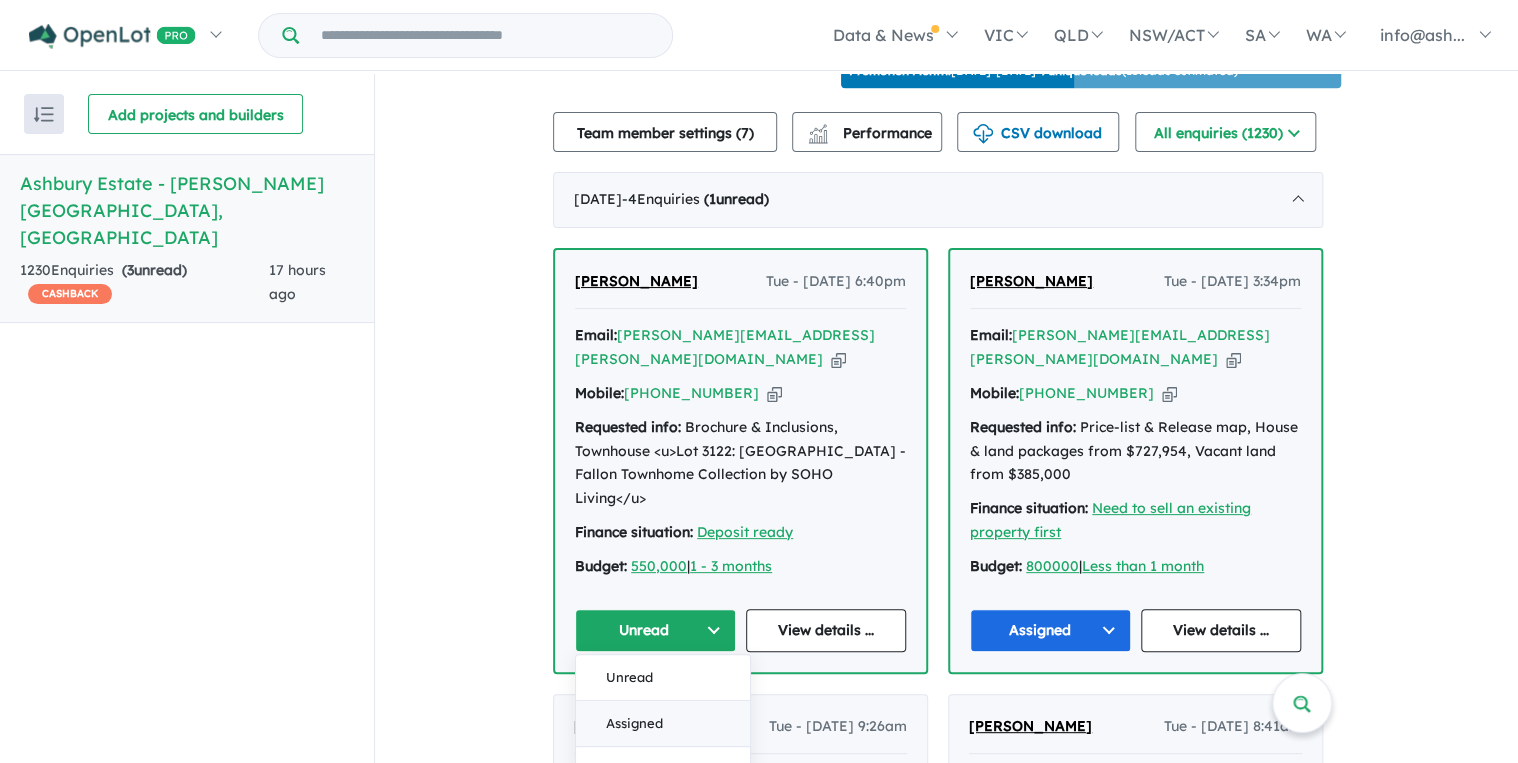 click on "Assigned" at bounding box center [663, 723] 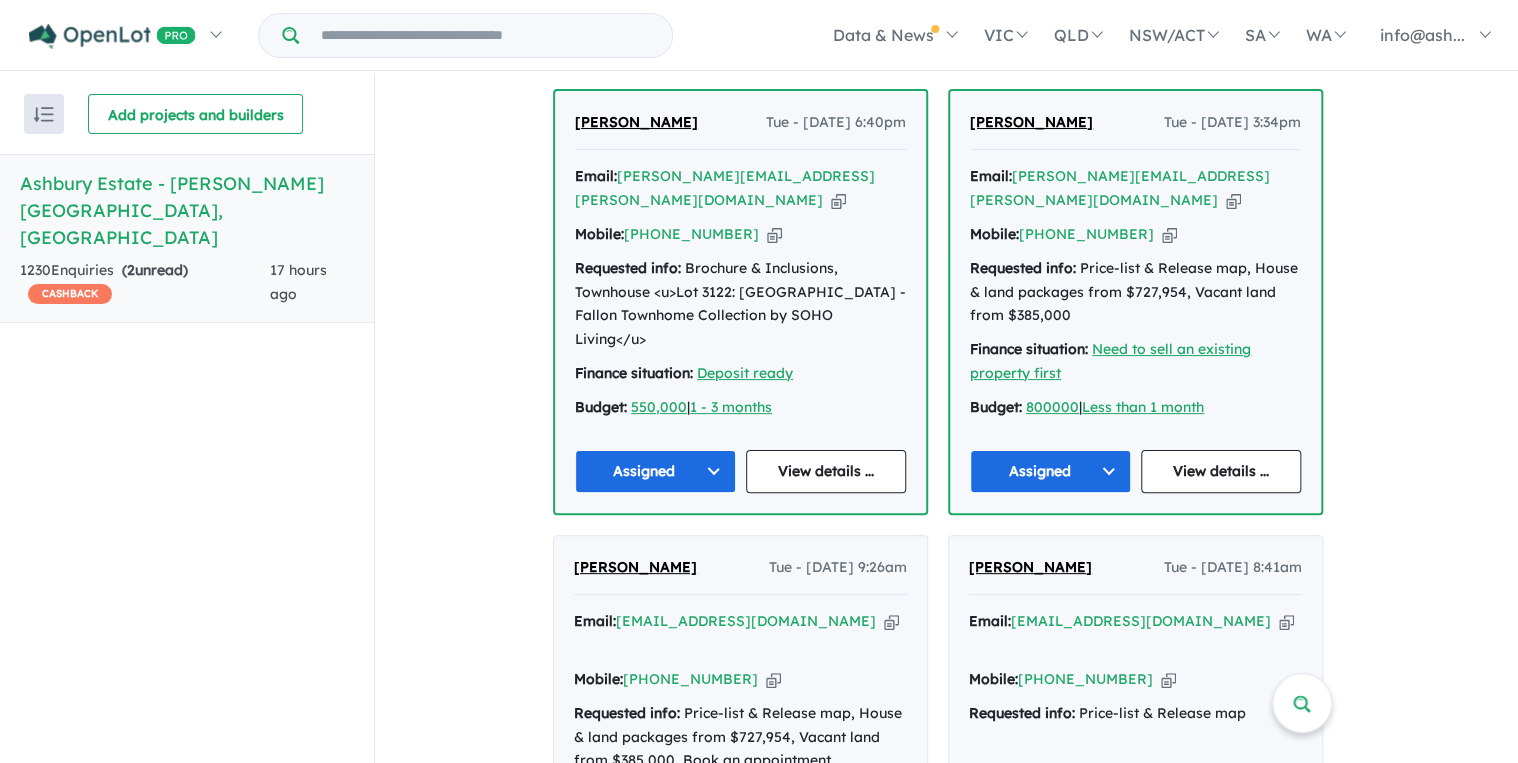 scroll, scrollTop: 880, scrollLeft: 0, axis: vertical 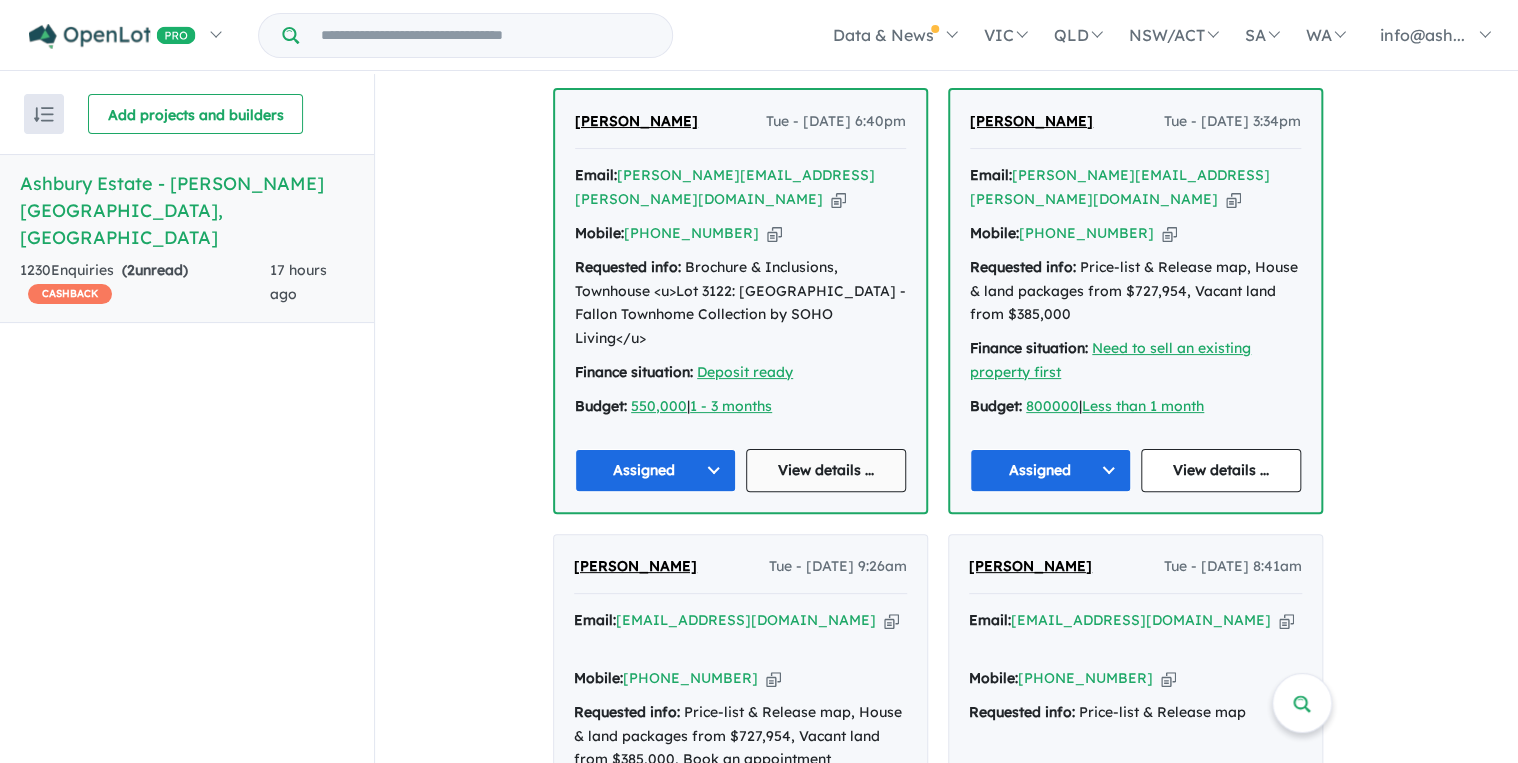click on "View details ..." at bounding box center (826, 470) 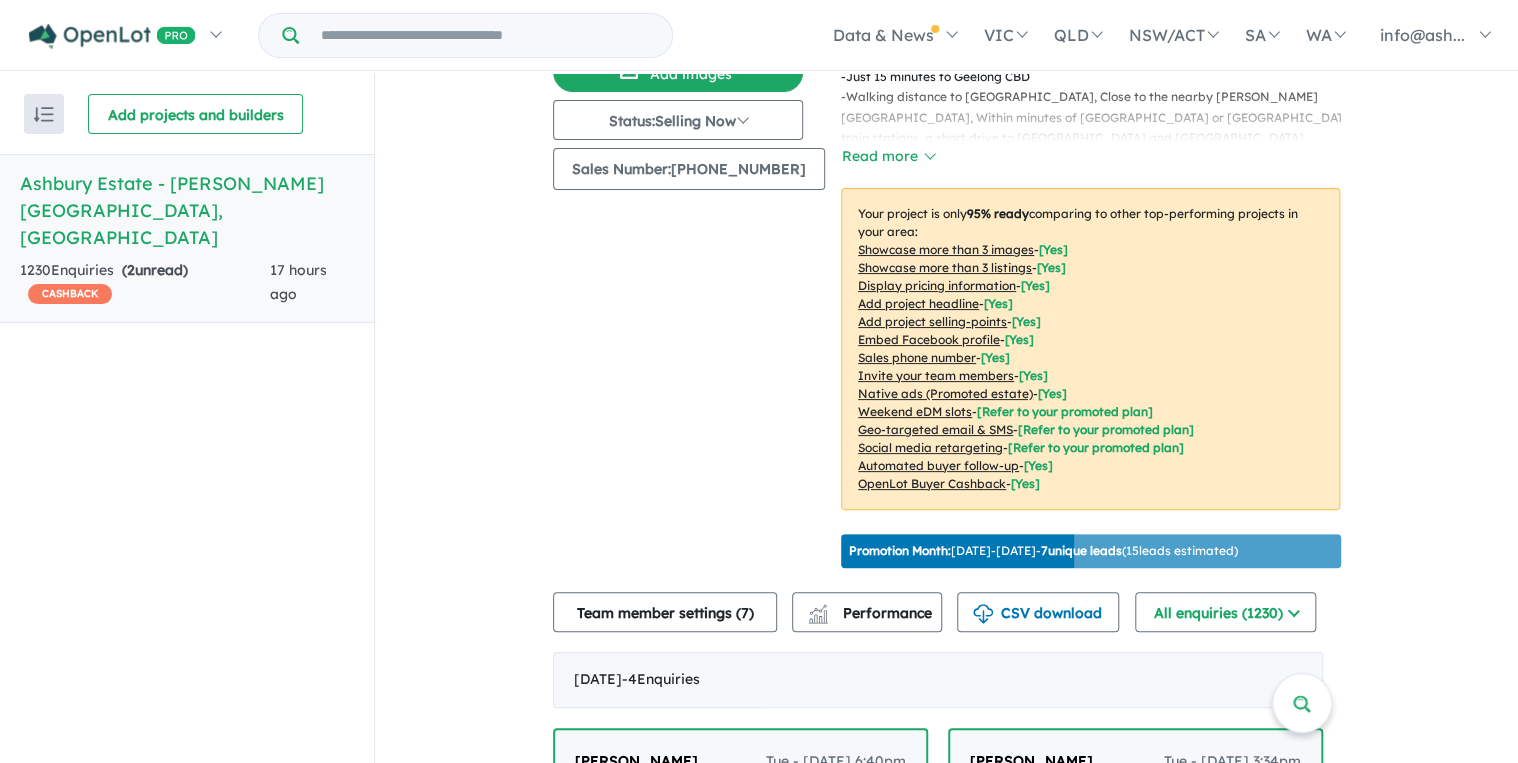 scroll, scrollTop: 0, scrollLeft: 0, axis: both 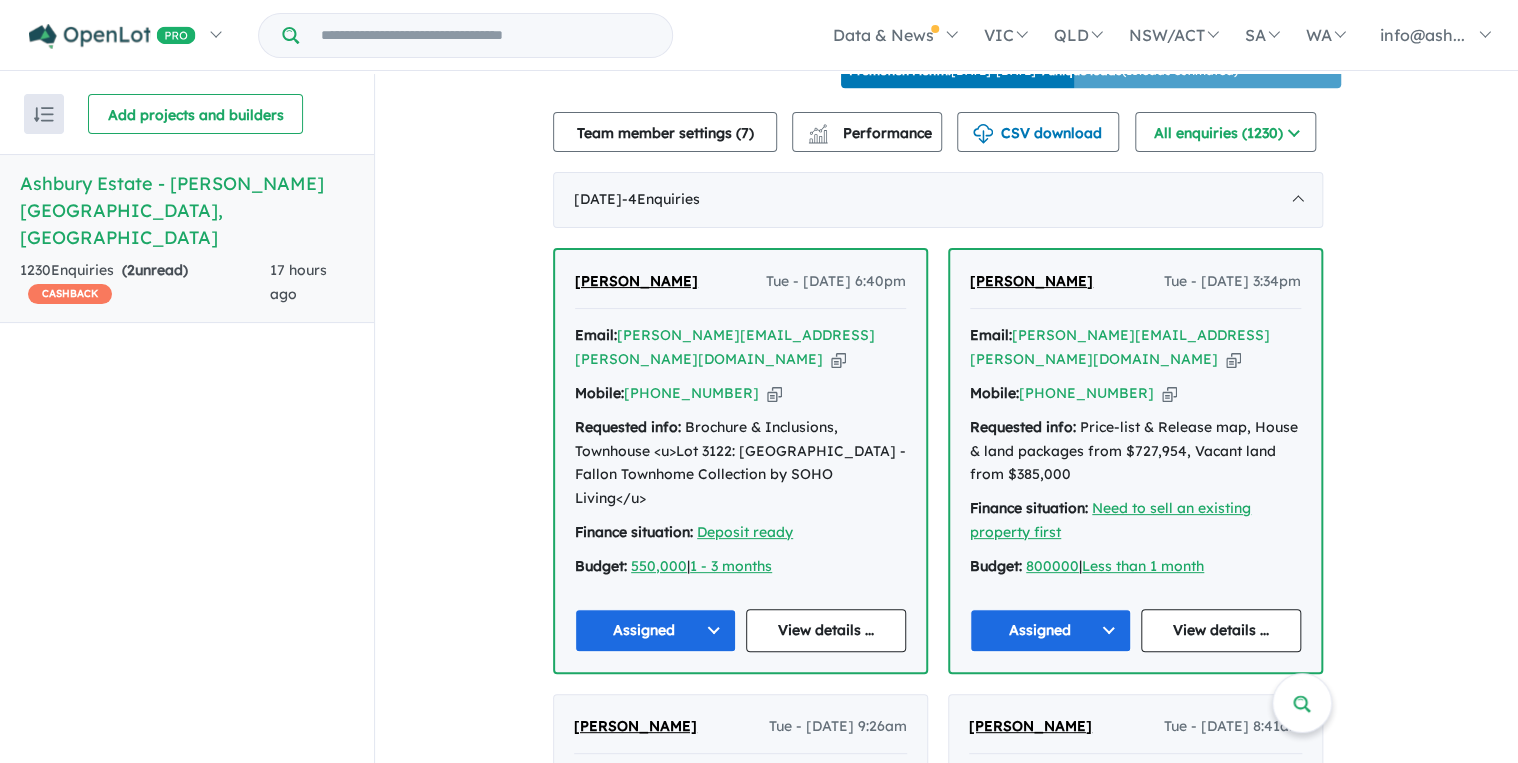 click on "View  all  projects in your account Ashbury Estate - Armstrong Creek OPENLOT $ 200  CASHBACK Land sizes  from   373 m 2  to  526 m 2 Land prices  start from   $ 385,000 House & Land:  4  Bed   2  Bath   2  Car  from  $ 727,954 Update ( 43 ) LIMITED OFFER: Ashbury Ticks all the Right Boxes | $30K land rebate* available -  $10,000^ First Home Owner Grant, $10K deposit on selected lots* -  Friend and Family Referral Offer available. Speak to our sales consultants to find out more. -  Just 15 minutes to Geelong CBD -  Walking distance to Iona College, Close to the nearby Armstrong Creek Town Centre, Within minutes of Marshall or Waurn Ponds train stations, a short drive to Torquay and Barwon Heads beach -  Over 30 hectares open space, parklands and conservation areas, Easy access to Geelong Ring Rd & Princess Hwy for travel to Melbourne CBD or access to the Great Ocean Road, Ashbury is surrounded by plenty of local childcare, primary education and secondary education facilities. -  -  -  -  -  Read more 95 [" at bounding box center (946, 2512) 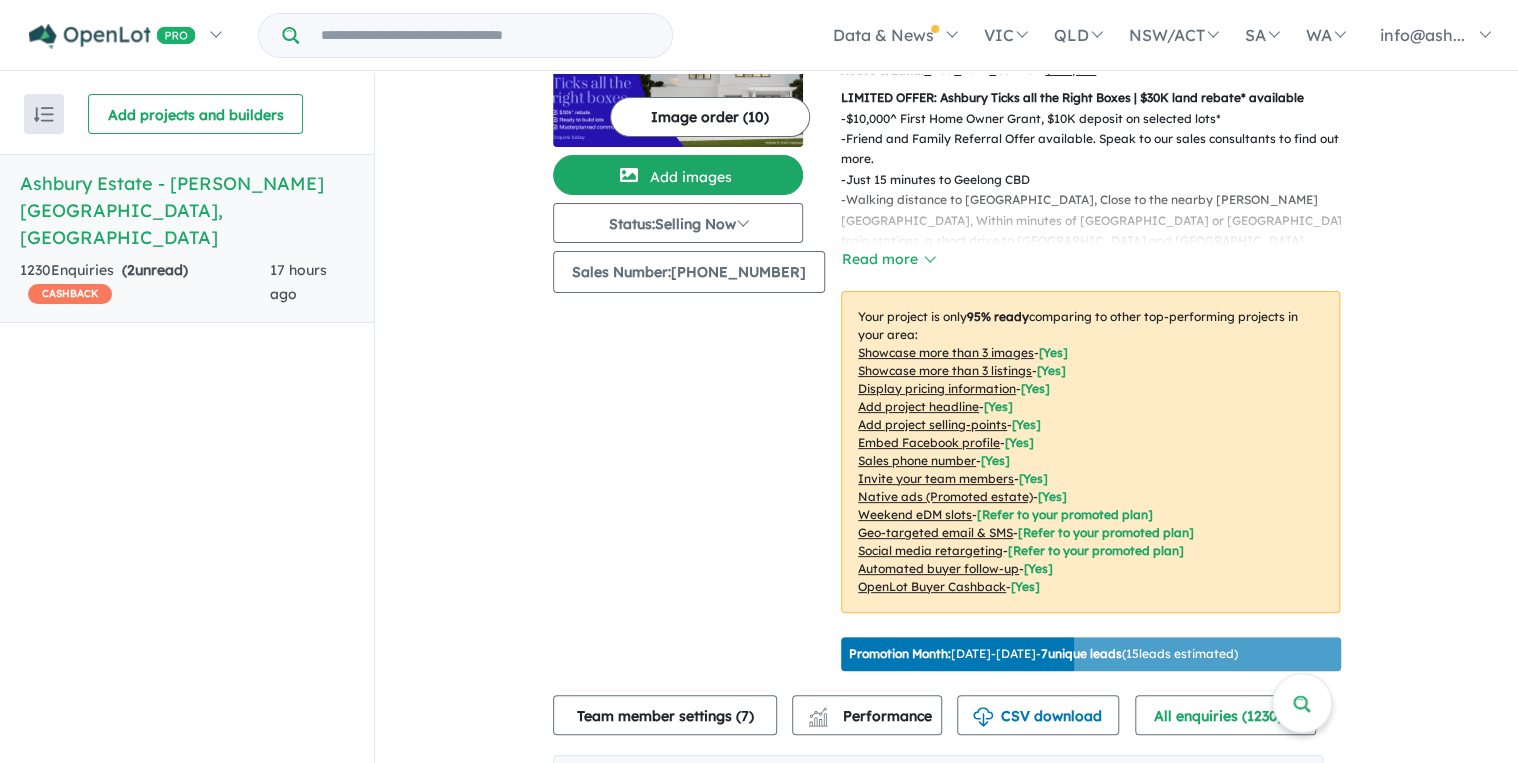 scroll, scrollTop: 0, scrollLeft: 0, axis: both 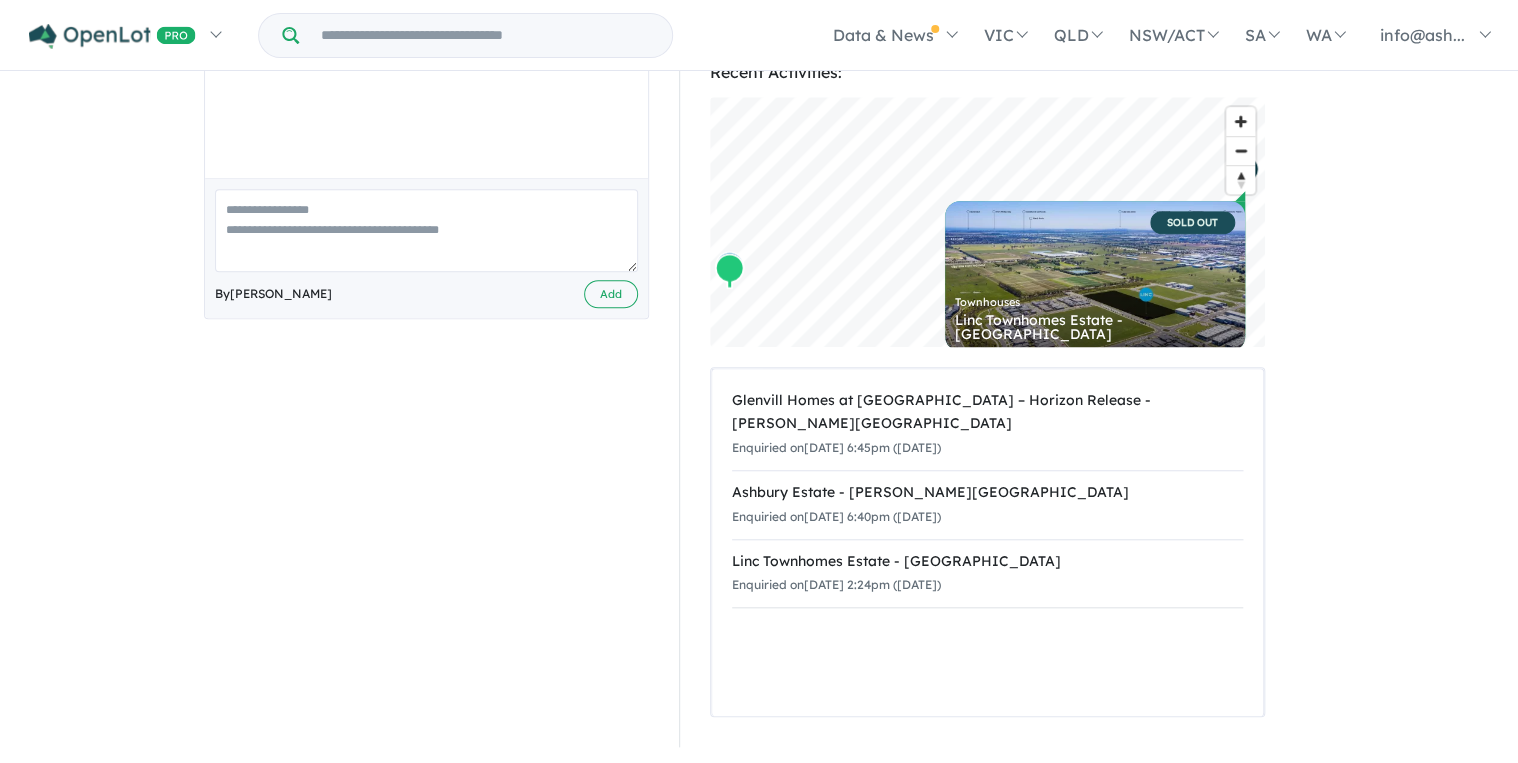 click on "Skip to main content                  Homepage   My Dashboard (1)   Buyer Demand Index   Suburb/Council Report   Sales Training           Homepage   My Dashboard (1)   Buyer Demand Index     Menu                        Data & News         [TV Series] New Neighbourhoods 2025      (link is external)    Industry News     Property News     Buyer Demand Index     Estate Ranking     Developer Ranking     Builder Ranking         Project Marketer Ranking     Surveyor Ranking     Creative Agency Ranking     [TV Series] Open Homes [GEOGRAPHIC_DATA] 2022    Data & News           [TV Series] New Neighbourhoods 2025      (link is external)    Industry News     Property News     Buyer Demand Index     Estate Ranking     Developer Ranking     Builder Ranking         Project Marketer Ranking     Surveyor Ranking     Creative Agency Ranking     [TV Series] Open Homes [GEOGRAPHIC_DATA] 2022     [GEOGRAPHIC_DATA]     Display Villages in [GEOGRAPHIC_DATA]     [GEOGRAPHIC_DATA] Featured Estates     [GEOGRAPHIC_DATA] [GEOGRAPHIC_DATA] [GEOGRAPHIC_DATA] [GEOGRAPHIC_DATA]" at bounding box center (759, -259) 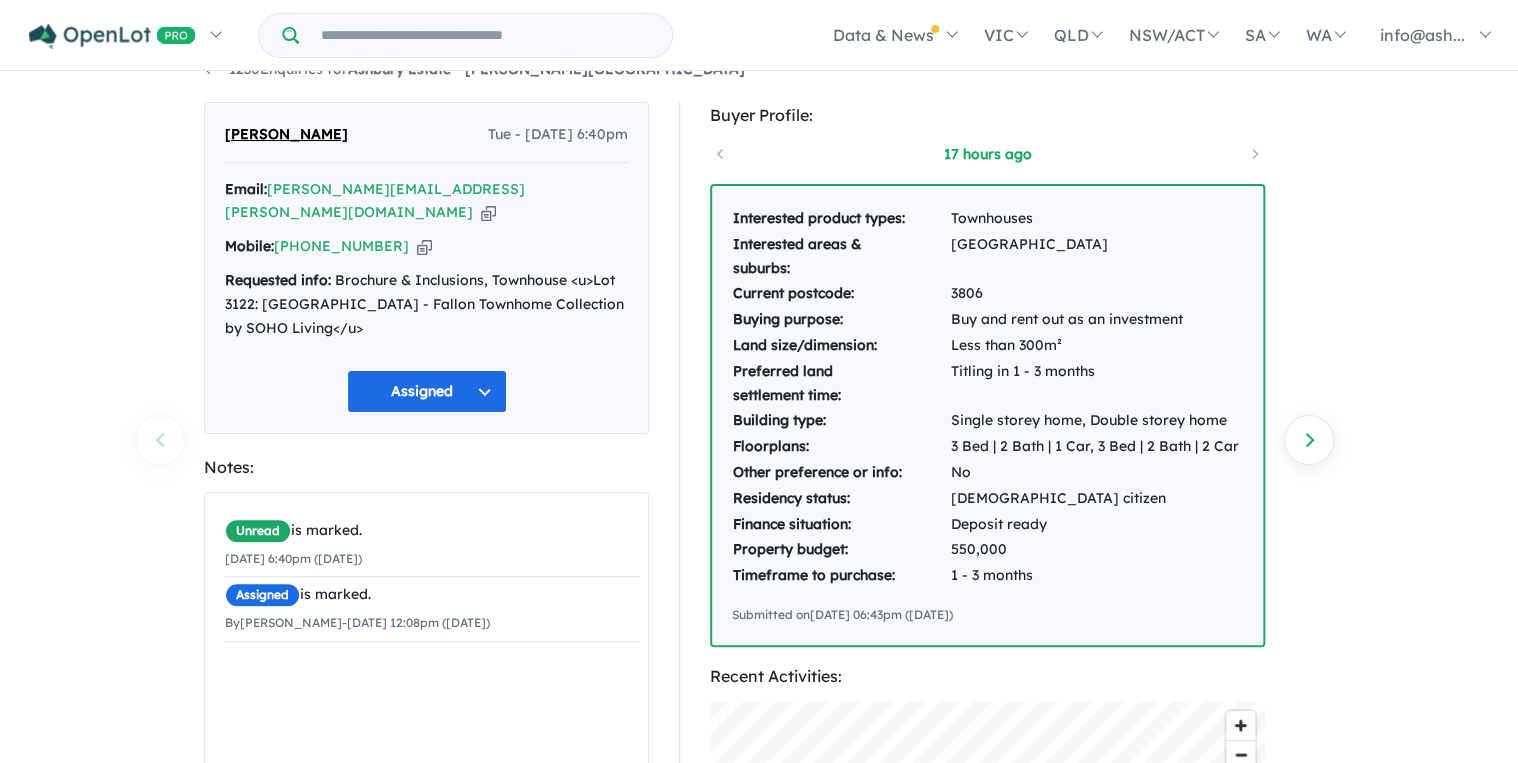 scroll, scrollTop: 0, scrollLeft: 0, axis: both 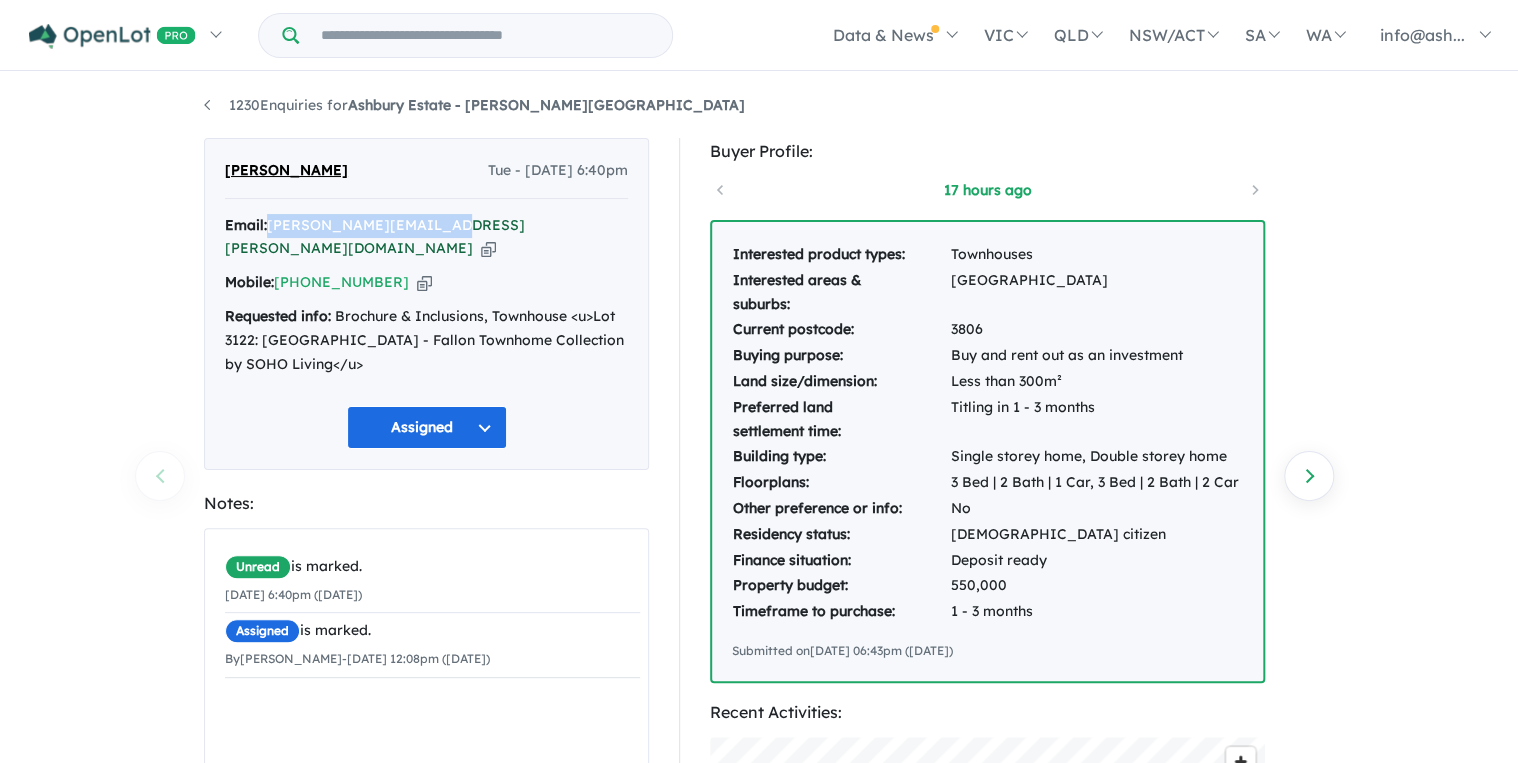 drag, startPoint x: 444, startPoint y: 225, endPoint x: 272, endPoint y: 228, distance: 172.02615 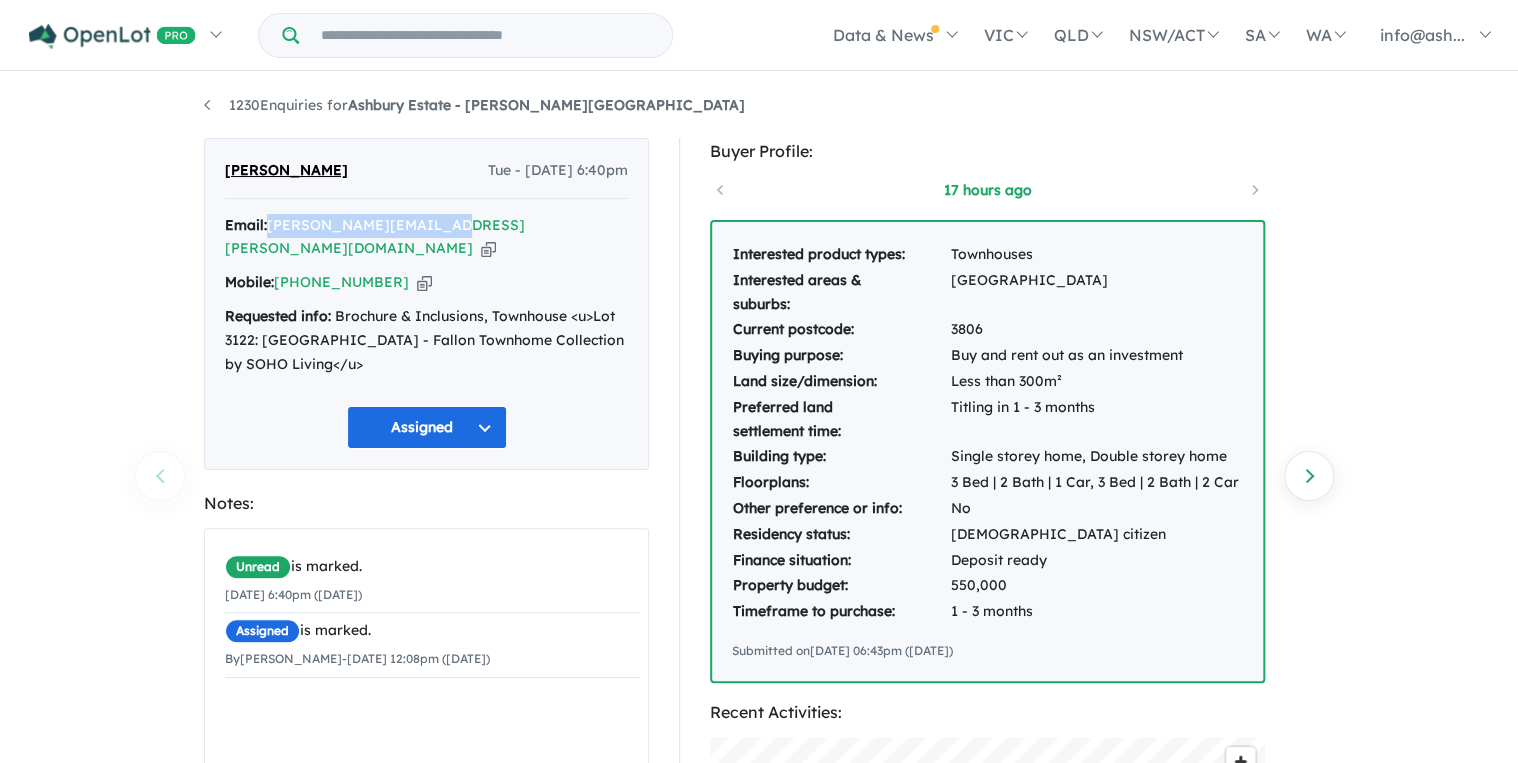 copy on "[PERSON_NAME][EMAIL_ADDRESS][PERSON_NAME][DOMAIN_NAME]" 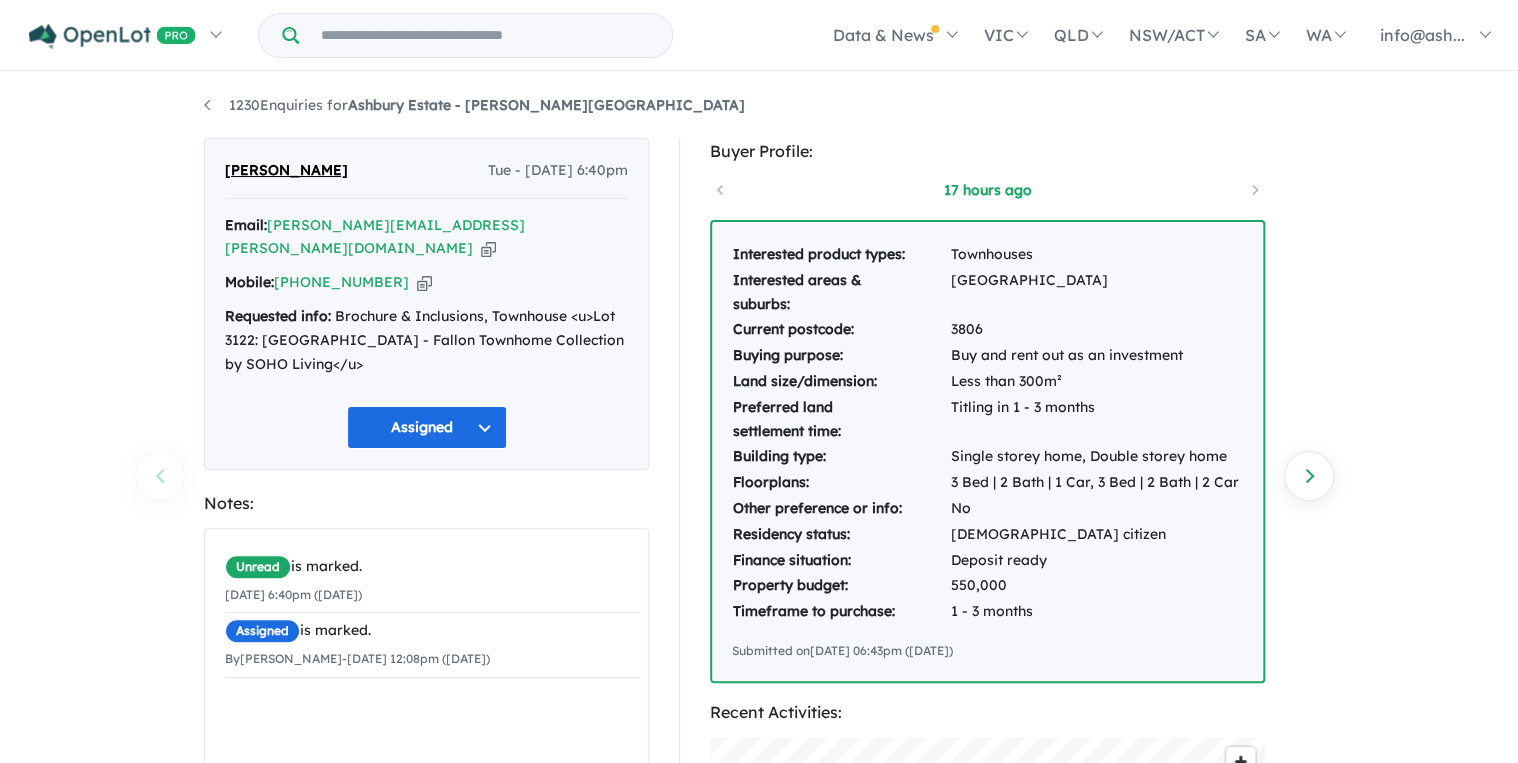 click on "1230  Enquiries for  Ashbury Estate - [PERSON_NAME][GEOGRAPHIC_DATA]   Previous enquiry Next enquiry [PERSON_NAME] Tue - [DATE] 6:40pm Email:  [PERSON_NAME][EMAIL_ADDRESS][PERSON_NAME][DOMAIN_NAME] Copied! Mobile:  [PHONE_NUMBER] Copied! Requested info:   Brochure & Inclusions, Townhouse <u>Lot 3122: Tallow - Fallon Townhome Collection by SOHO Living</u> Assigned Notes: Unread  is marked. [DATE] 6:40pm ([DATE]) Assigned  is marked. By  [PERSON_NAME]  -  [DATE] 12:08pm ([DATE]) × By  [PERSON_NAME] Add Buyer Profile:   17 hours ago   Interested product types: Townhouses Interested areas & suburbs: [GEOGRAPHIC_DATA] area Current postcode: 3806 Buying purpose: Buy and rent out as an investment Land size/dimension: Less than 300m² Preferred land settlement time: Titling in 1 - 3 months Building type: Single storey home, Double storey home Floorplans: 3 Bed | 2 Bath | 1 Car, 3 Bed | 2 Bath | 2 Car Other preference or info: No Residency status: [DEMOGRAPHIC_DATA] citizen Finance situation: Deposit ready Property budget: 550,000 Timeframe to purchase:" at bounding box center (759, 420) 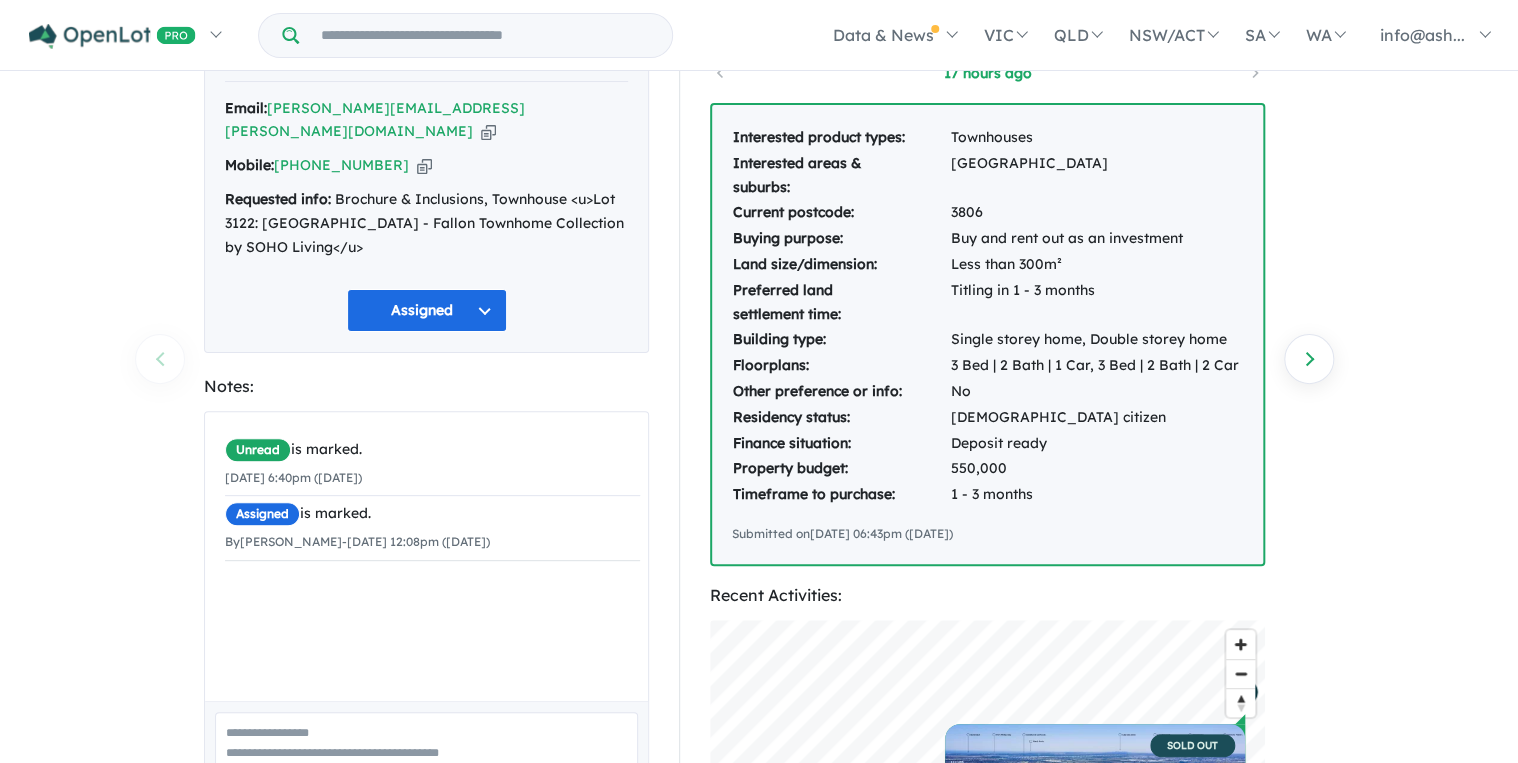 scroll, scrollTop: 0, scrollLeft: 0, axis: both 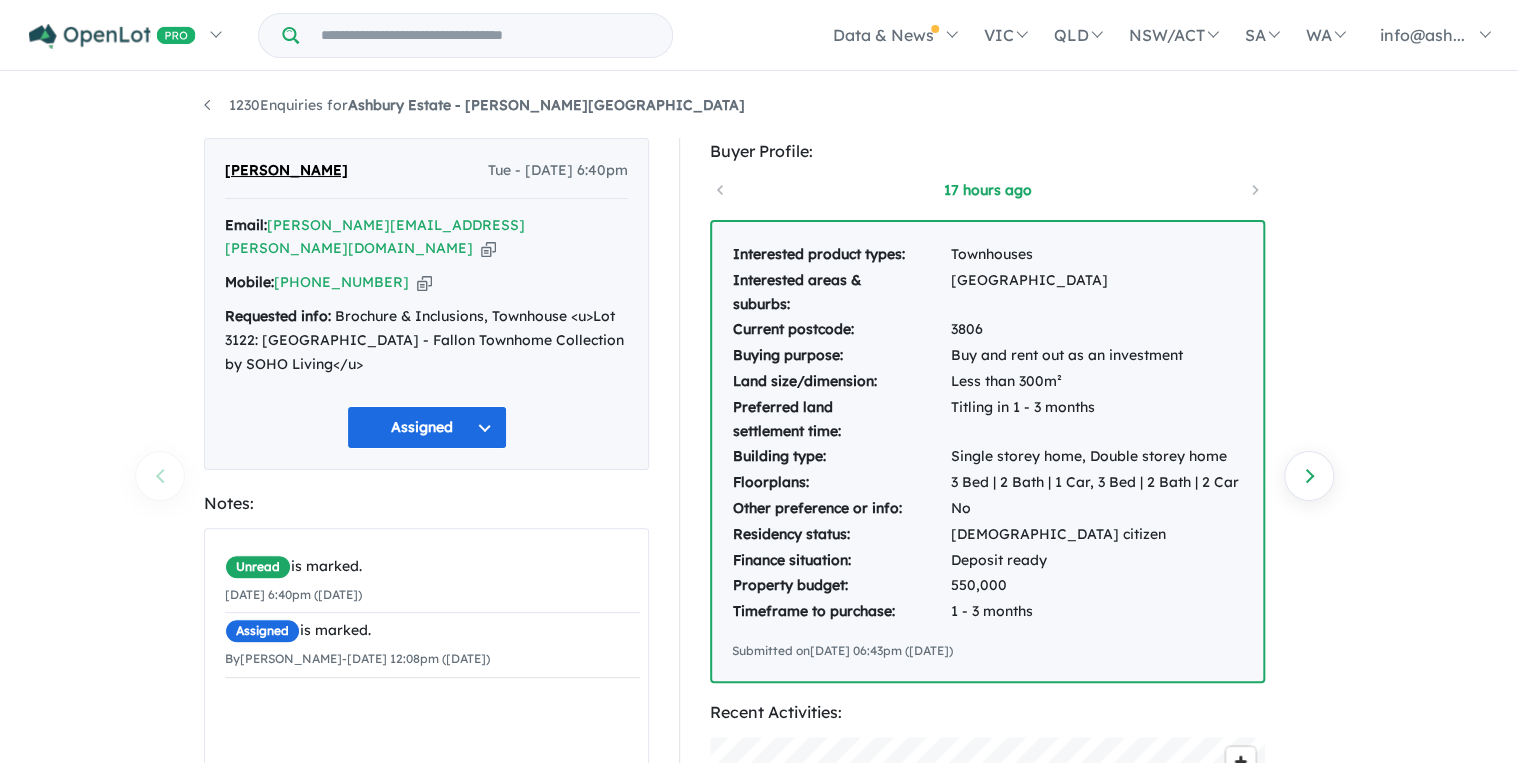 click on "1230  Enquiries for  Ashbury Estate - [PERSON_NAME][GEOGRAPHIC_DATA]   Previous enquiry Next enquiry [PERSON_NAME] Tue - [DATE] 6:40pm Email:  [PERSON_NAME][EMAIL_ADDRESS][PERSON_NAME][DOMAIN_NAME] Copied! Mobile:  [PHONE_NUMBER] Copied! Requested info:   Brochure & Inclusions, Townhouse <u>Lot 3122: Tallow - Fallon Townhome Collection by SOHO Living</u> Assigned Notes: Unread  is marked. [DATE] 6:40pm ([DATE]) Assigned  is marked. By  [PERSON_NAME]  -  [DATE] 12:08pm ([DATE]) × By  [PERSON_NAME] Add Buyer Profile:   17 hours ago   Interested product types: Townhouses Interested areas & suburbs: [GEOGRAPHIC_DATA] area Current postcode: 3806 Buying purpose: Buy and rent out as an investment Land size/dimension: Less than 300m² Preferred land settlement time: Titling in 1 - 3 months Building type: Single storey home, Double storey home Floorplans: 3 Bed | 2 Bath | 1 Car, 3 Bed | 2 Bath | 2 Car Other preference or info: No Residency status: [DEMOGRAPHIC_DATA] citizen Finance situation: Deposit ready Property budget: 550,000 Timeframe to purchase:" at bounding box center [759, 420] 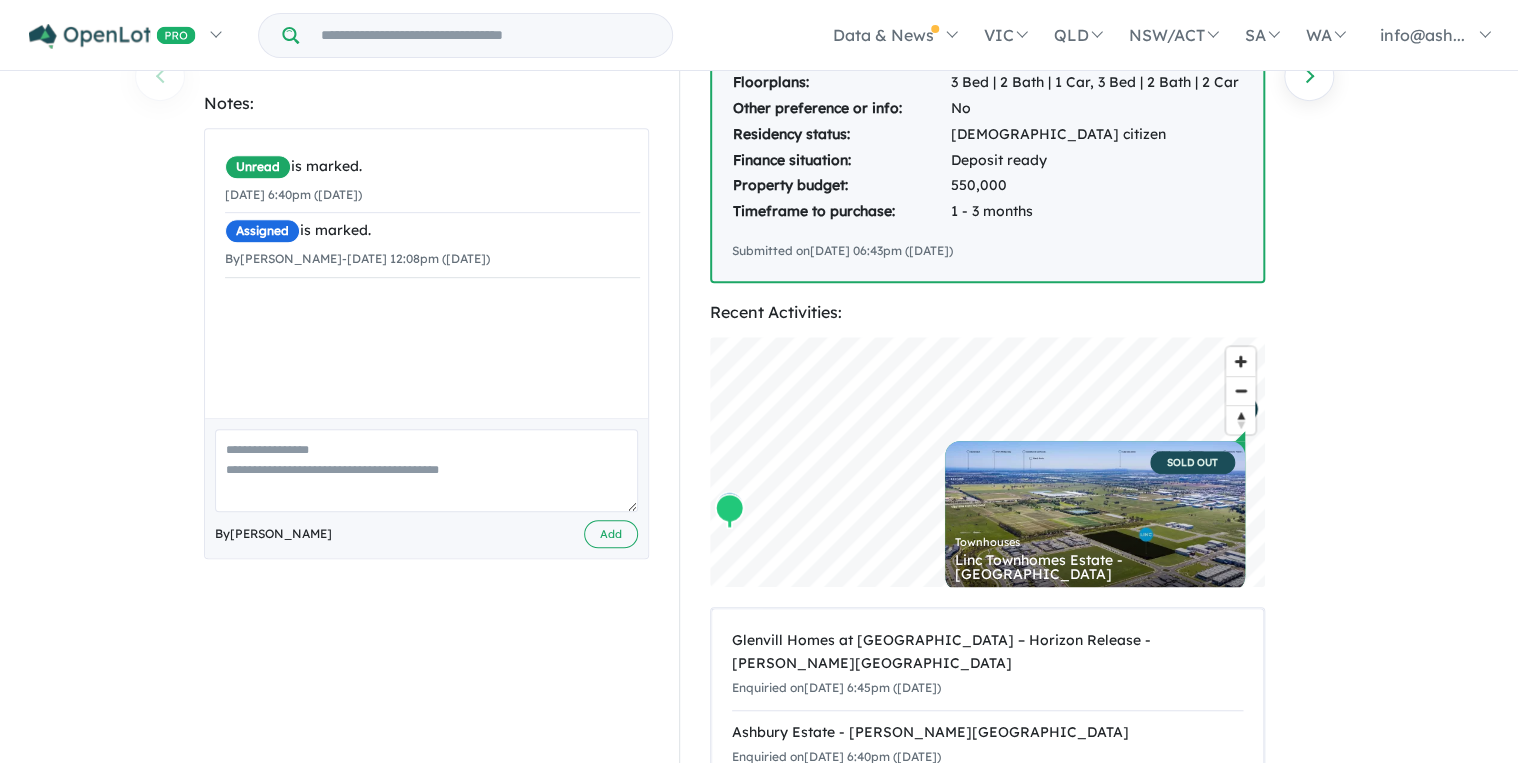scroll, scrollTop: 80, scrollLeft: 0, axis: vertical 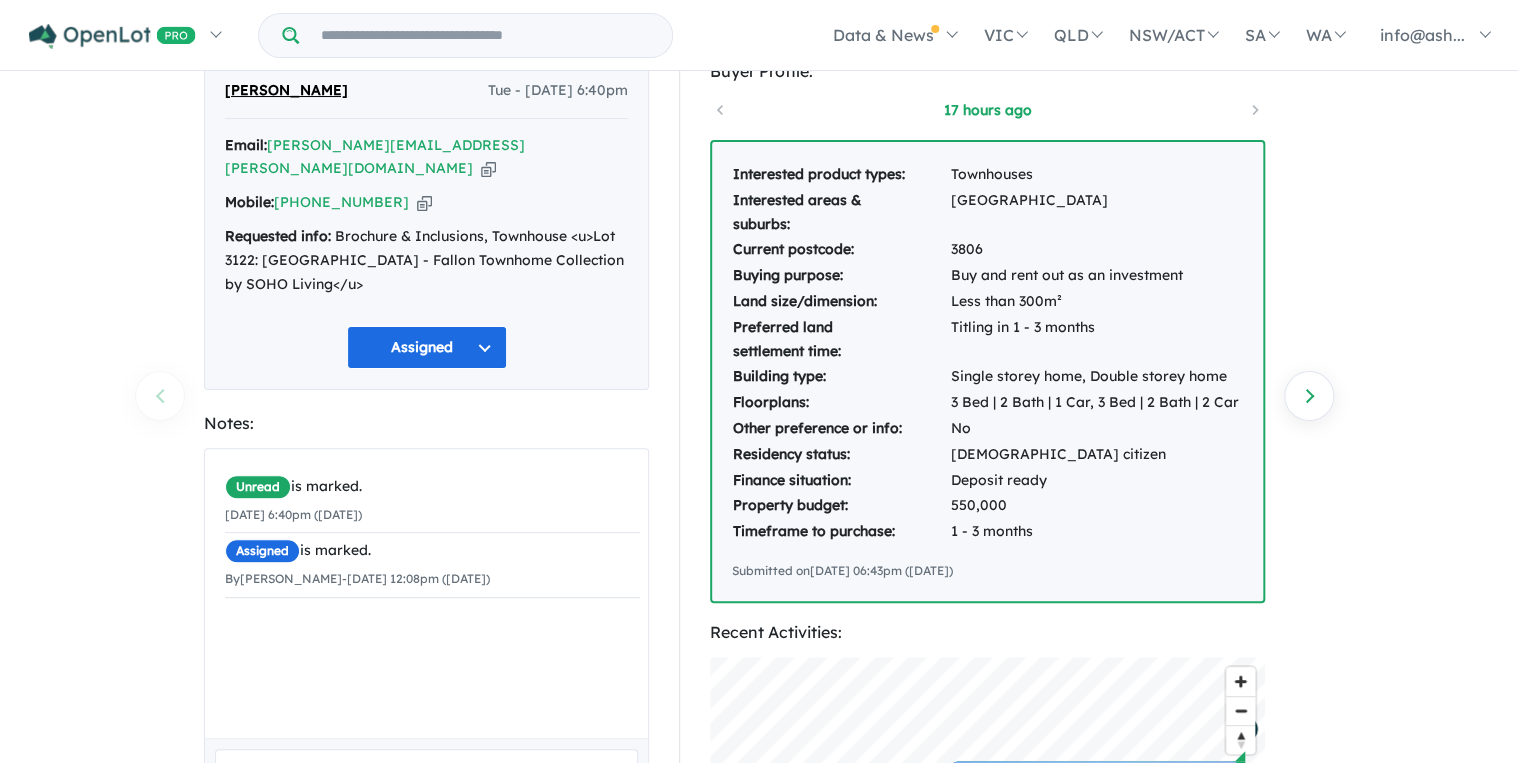 click on "1230  Enquiries for  Ashbury Estate - [PERSON_NAME][GEOGRAPHIC_DATA]   Previous enquiry Next enquiry [PERSON_NAME] Tue - [DATE] 6:40pm Email:  [PERSON_NAME][EMAIL_ADDRESS][PERSON_NAME][DOMAIN_NAME] Copied! Mobile:  [PHONE_NUMBER] Copied! Requested info:   Brochure & Inclusions, Townhouse <u>Lot 3122: Tallow - Fallon Townhome Collection by SOHO Living</u> Assigned Notes: Unread  is marked. [DATE] 6:40pm ([DATE]) Assigned  is marked. By  [PERSON_NAME]  -  [DATE] 12:08pm ([DATE]) × By  [PERSON_NAME] Add Buyer Profile:   17 hours ago   Interested product types: Townhouses Interested areas & suburbs: [GEOGRAPHIC_DATA] area Current postcode: 3806 Buying purpose: Buy and rent out as an investment Land size/dimension: Less than 300m² Preferred land settlement time: Titling in 1 - 3 months Building type: Single storey home, Double storey home Floorplans: 3 Bed | 2 Bath | 1 Car, 3 Bed | 2 Bath | 2 Car Other preference or info: No Residency status: [DEMOGRAPHIC_DATA] citizen Finance situation: Deposit ready Property budget: 550,000 Timeframe to purchase:" at bounding box center (759, 340) 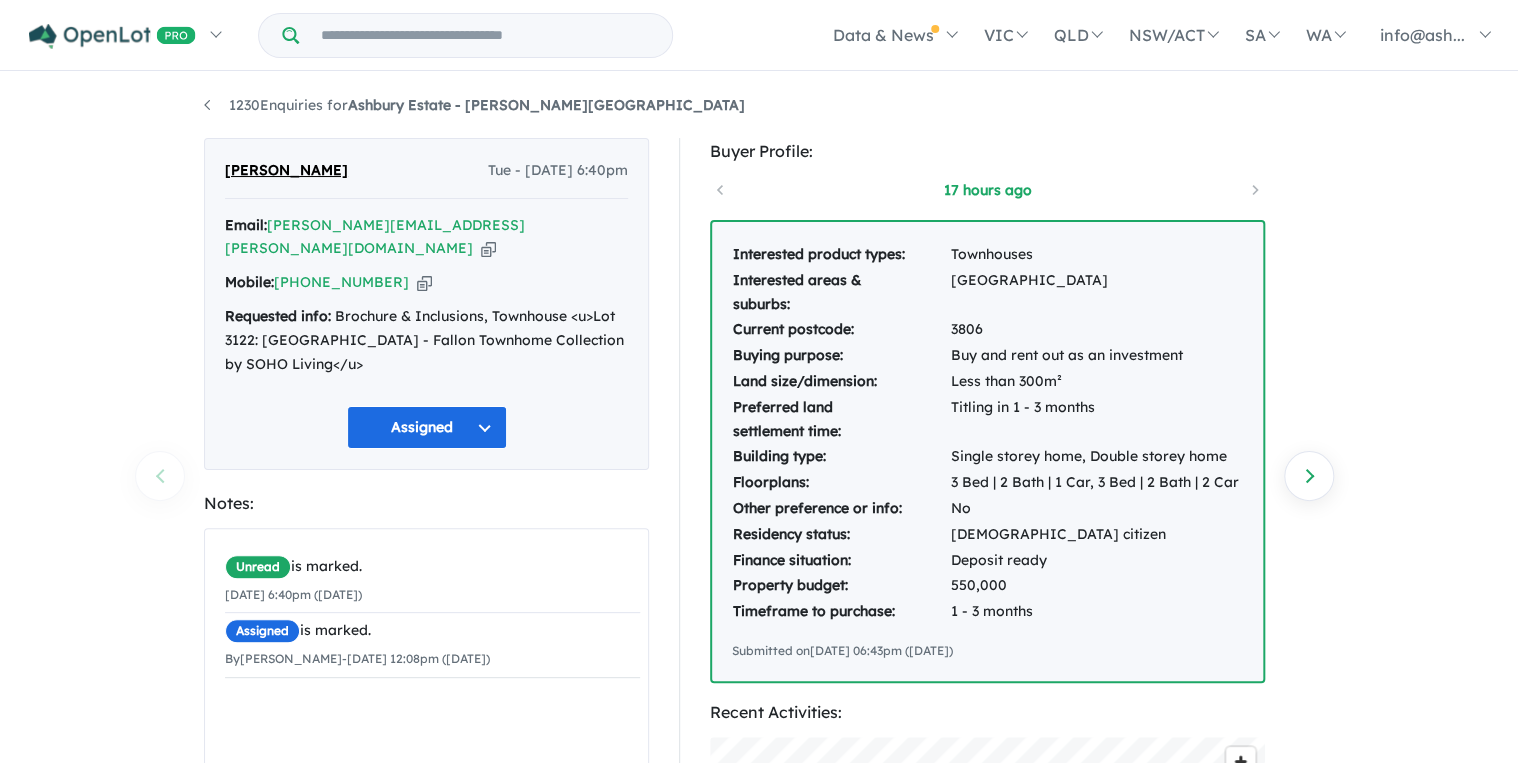 click on "1230  Enquiries for  Ashbury Estate - [PERSON_NAME][GEOGRAPHIC_DATA]   Previous enquiry Next enquiry [PERSON_NAME] Tue - [DATE] 6:40pm Email:  [PERSON_NAME][EMAIL_ADDRESS][PERSON_NAME][DOMAIN_NAME] Copied! Mobile:  [PHONE_NUMBER] Copied! Requested info:   Brochure & Inclusions, Townhouse <u>Lot 3122: Tallow - Fallon Townhome Collection by SOHO Living</u> Assigned Notes: Unread  is marked. [DATE] 6:40pm ([DATE]) Assigned  is marked. By  [PERSON_NAME]  -  [DATE] 12:08pm ([DATE]) × By  [PERSON_NAME] Add Buyer Profile:   17 hours ago   Interested product types: Townhouses Interested areas & suburbs: [GEOGRAPHIC_DATA] area Current postcode: 3806 Buying purpose: Buy and rent out as an investment Land size/dimension: Less than 300m² Preferred land settlement time: Titling in 1 - 3 months Building type: Single storey home, Double storey home Floorplans: 3 Bed | 2 Bath | 1 Car, 3 Bed | 2 Bath | 2 Car Other preference or info: No Residency status: [DEMOGRAPHIC_DATA] citizen Finance situation: Deposit ready Property budget: 550,000 Timeframe to purchase:" at bounding box center (759, 420) 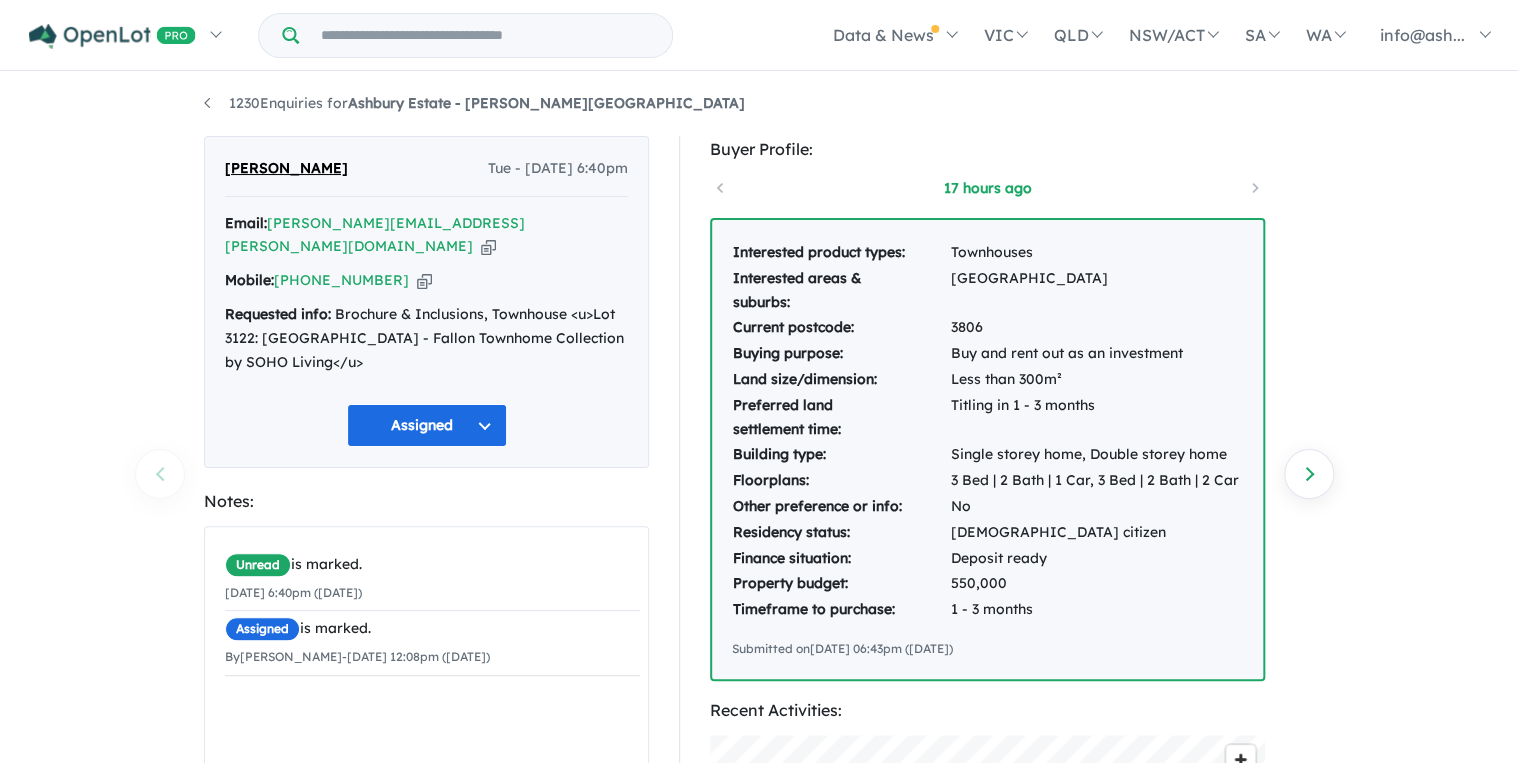 scroll, scrollTop: 0, scrollLeft: 0, axis: both 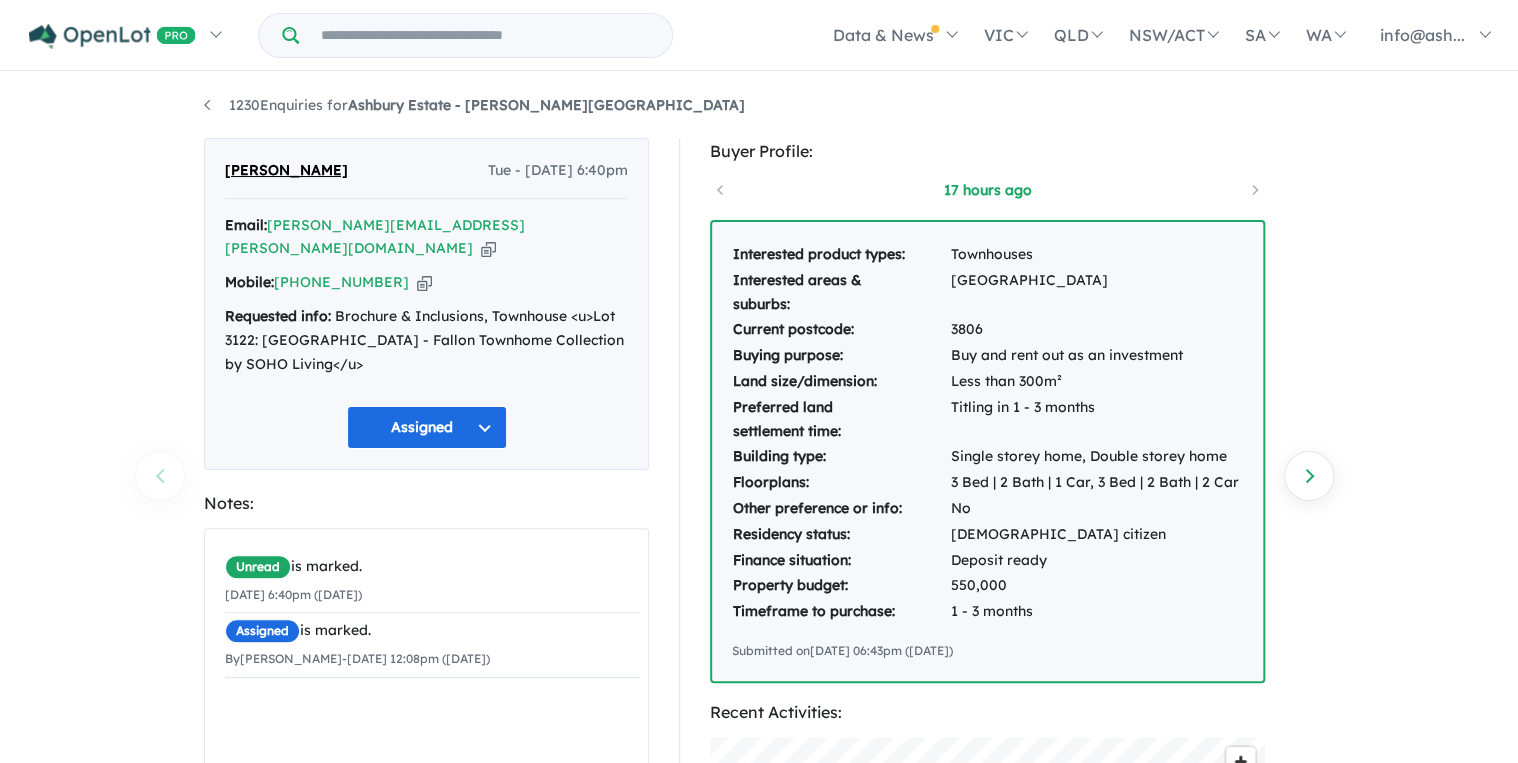 click on "1230  Enquiries for  Ashbury Estate - [PERSON_NAME][GEOGRAPHIC_DATA]   Previous enquiry Next enquiry [PERSON_NAME] Tue - [DATE] 6:40pm Email:  [PERSON_NAME][EMAIL_ADDRESS][PERSON_NAME][DOMAIN_NAME] Copied! Mobile:  [PHONE_NUMBER] Copied! Requested info:   Brochure & Inclusions, Townhouse <u>Lot 3122: Tallow - Fallon Townhome Collection by SOHO Living</u> Assigned Notes: Unread  is marked. [DATE] 6:40pm ([DATE]) Assigned  is marked. By  [PERSON_NAME]  -  [DATE] 12:08pm ([DATE]) × By  [PERSON_NAME] Add Buyer Profile:   17 hours ago   Interested product types: Townhouses Interested areas & suburbs: [GEOGRAPHIC_DATA] area Current postcode: 3806 Buying purpose: Buy and rent out as an investment Land size/dimension: Less than 300m² Preferred land settlement time: Titling in 1 - 3 months Building type: Single storey home, Double storey home Floorplans: 3 Bed | 2 Bath | 1 Car, 3 Bed | 2 Bath | 2 Car Other preference or info: No Residency status: [DEMOGRAPHIC_DATA] citizen Finance situation: Deposit ready Property budget: 550,000 Timeframe to purchase:" at bounding box center [759, 420] 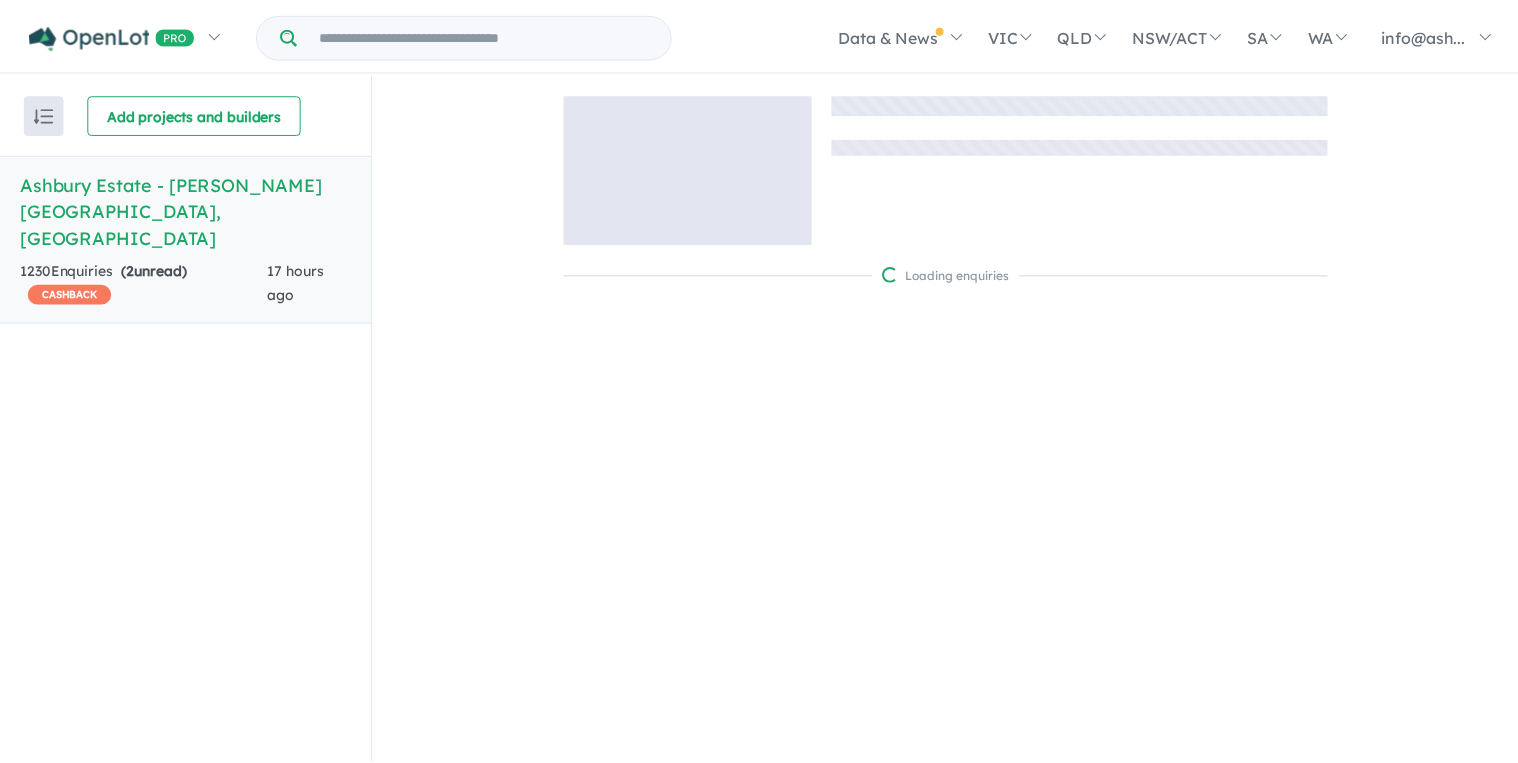 scroll, scrollTop: 0, scrollLeft: 0, axis: both 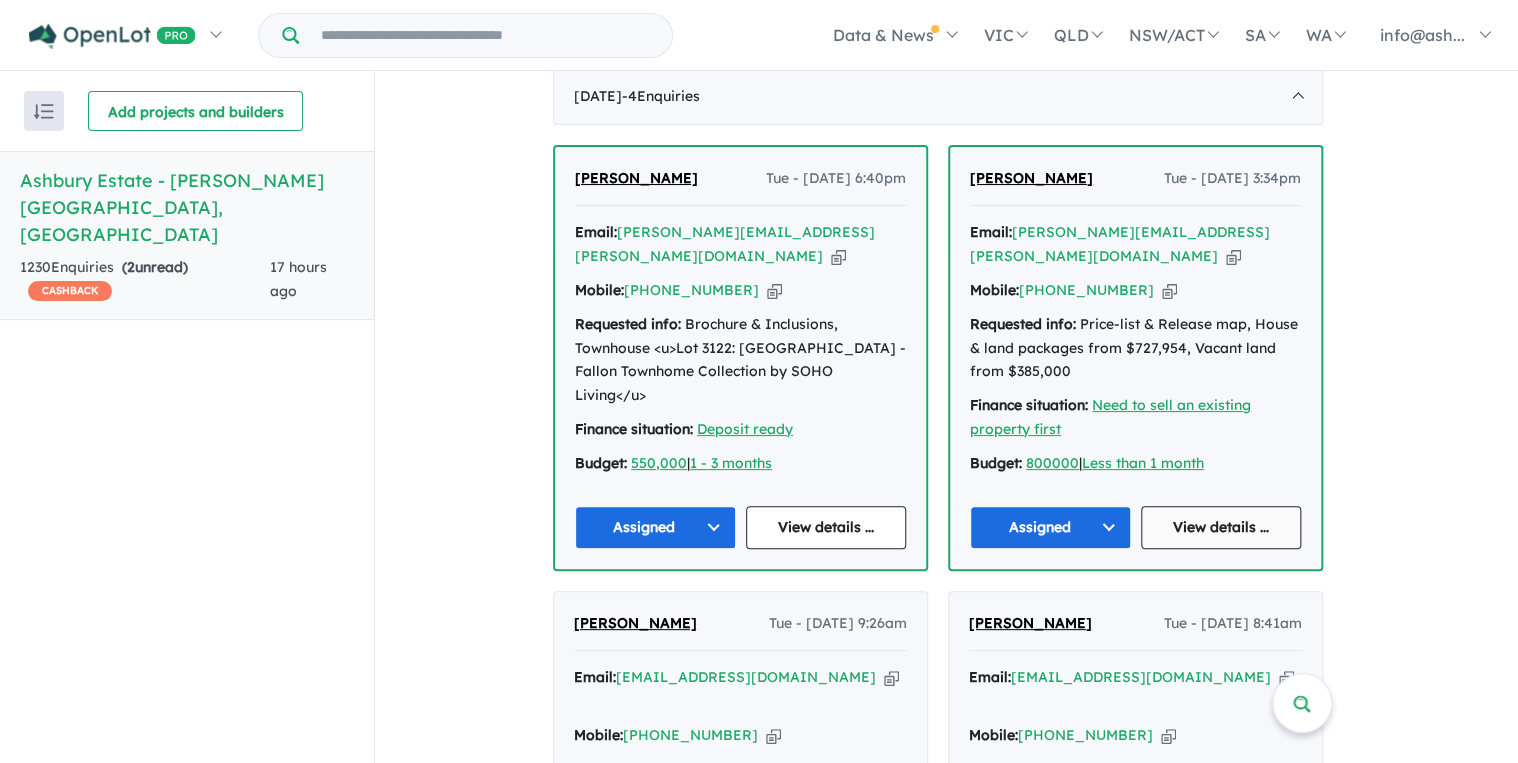 click on "View details ..." at bounding box center (1221, 527) 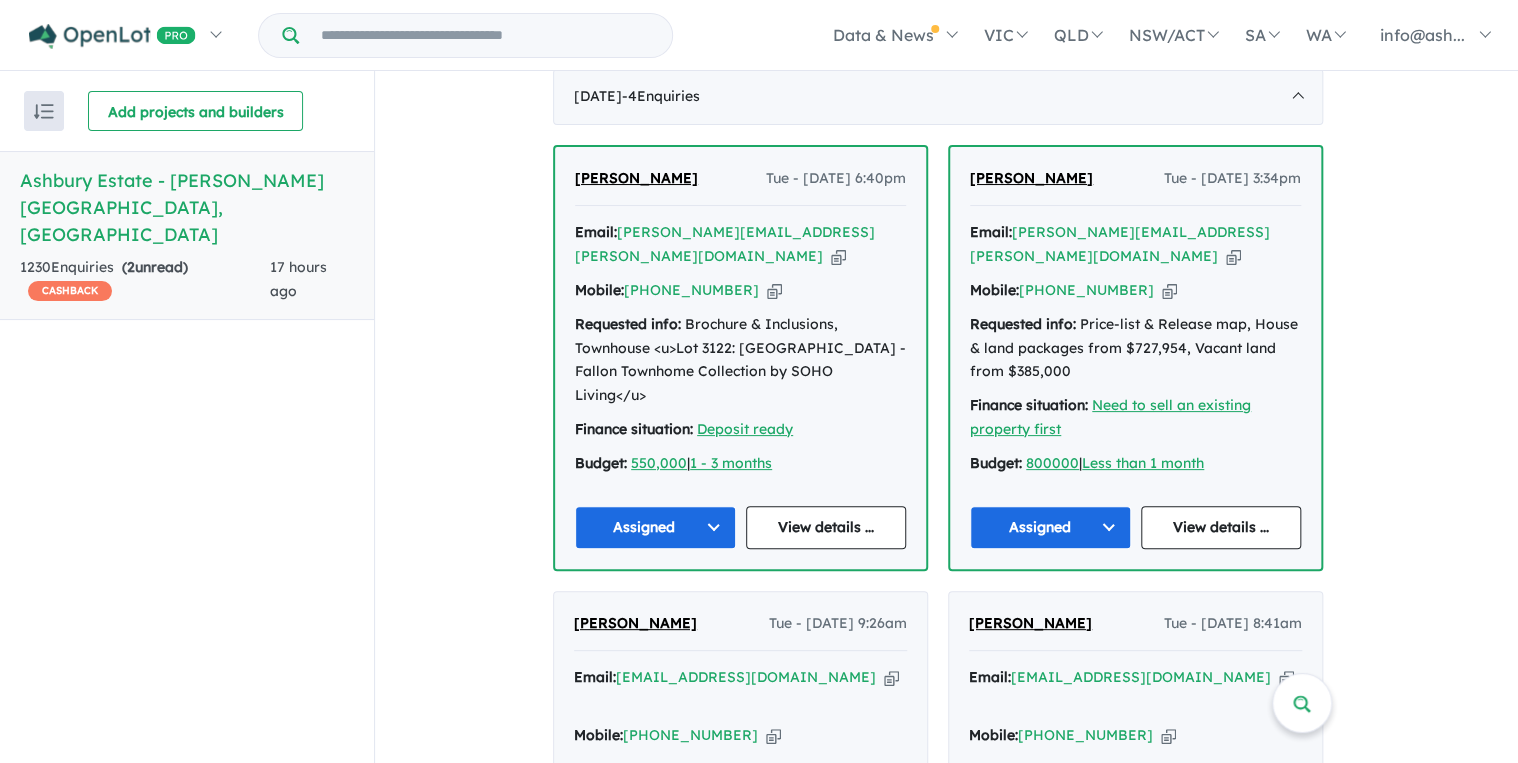 drag, startPoint x: 1448, startPoint y: 340, endPoint x: 1439, endPoint y: 345, distance: 10.29563 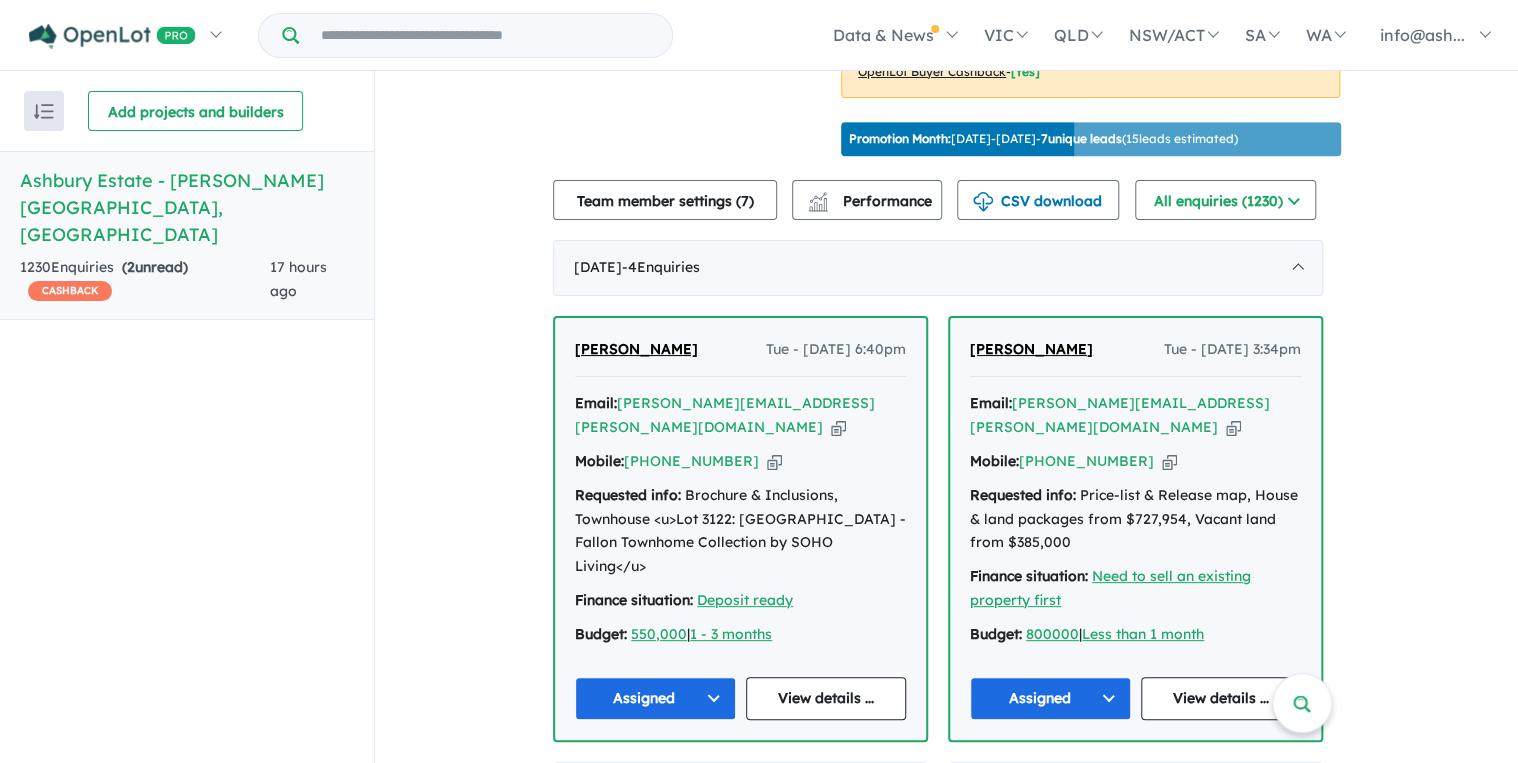 scroll, scrollTop: 740, scrollLeft: 0, axis: vertical 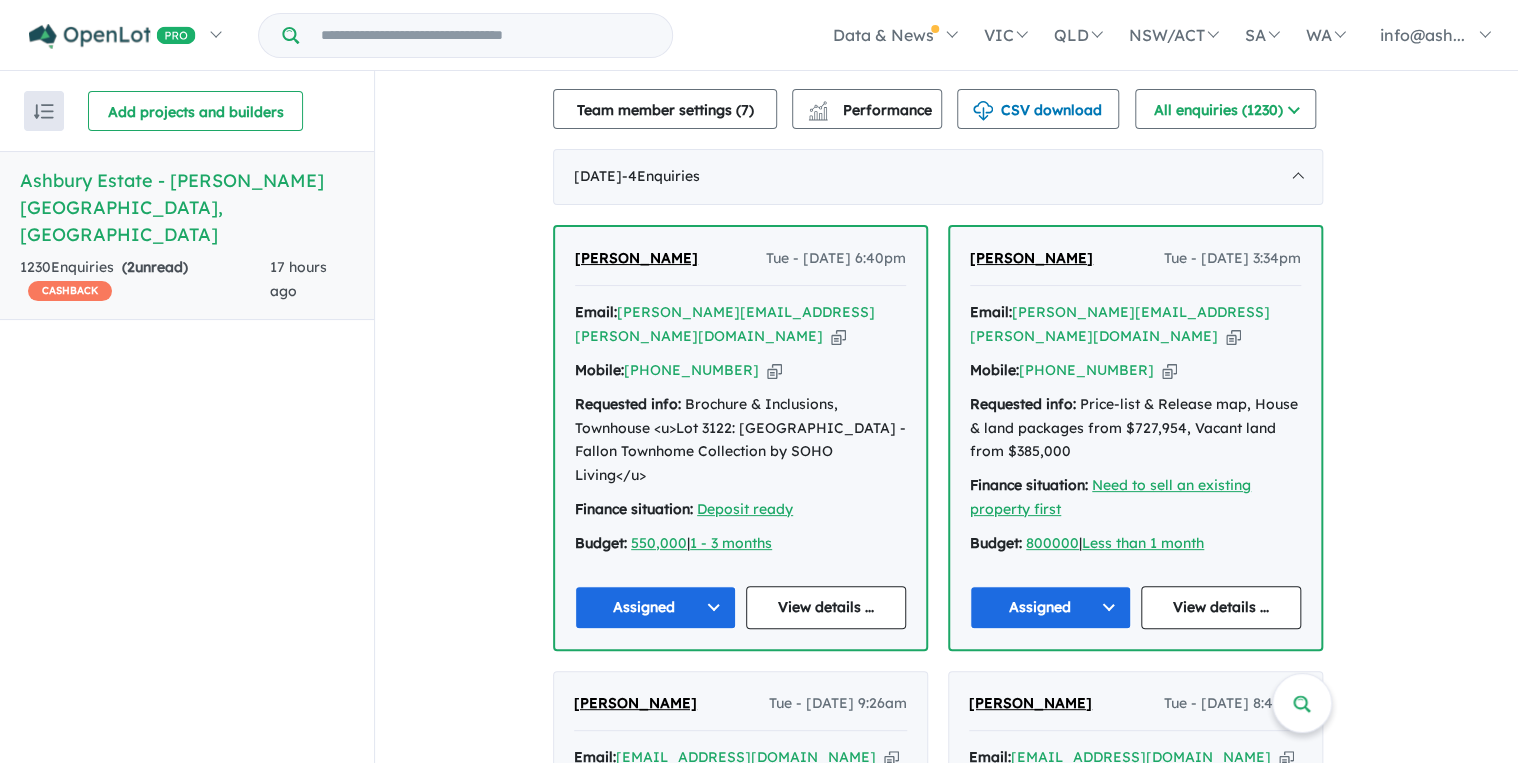 click on "View  all  projects in your account Ashbury Estate - Armstrong Creek OPENLOT $ 200  CASHBACK Land sizes  from   373 m 2  to  526 m 2 Land prices  start from   $ 385,000 House & Land:  4  Bed   2  Bath   2  Car  from  $ 727,954 Update ( 43 ) LIMITED OFFER: Ashbury Ticks all the Right Boxes | $30K land rebate* available -  $10,000^ First Home Owner Grant, $10K deposit on selected lots* -  Friend and Family Referral Offer available. Speak to our sales consultants to find out more. -  Just 15 minutes to Geelong CBD -  Walking distance to Iona College, Close to the nearby Armstrong Creek Town Centre, Within minutes of Marshall or Waurn Ponds train stations, a short drive to Torquay and Barwon Heads beach -  Over 30 hectares open space, parklands and conservation areas, Easy access to Geelong Ring Rd & Princess Hwy for travel to Melbourne CBD or access to the Great Ocean Road, Ashbury is surrounded by plenty of local childcare, primary education and secondary education facilities. -  -  -  -  -  Read more 95 [" at bounding box center (946, 2489) 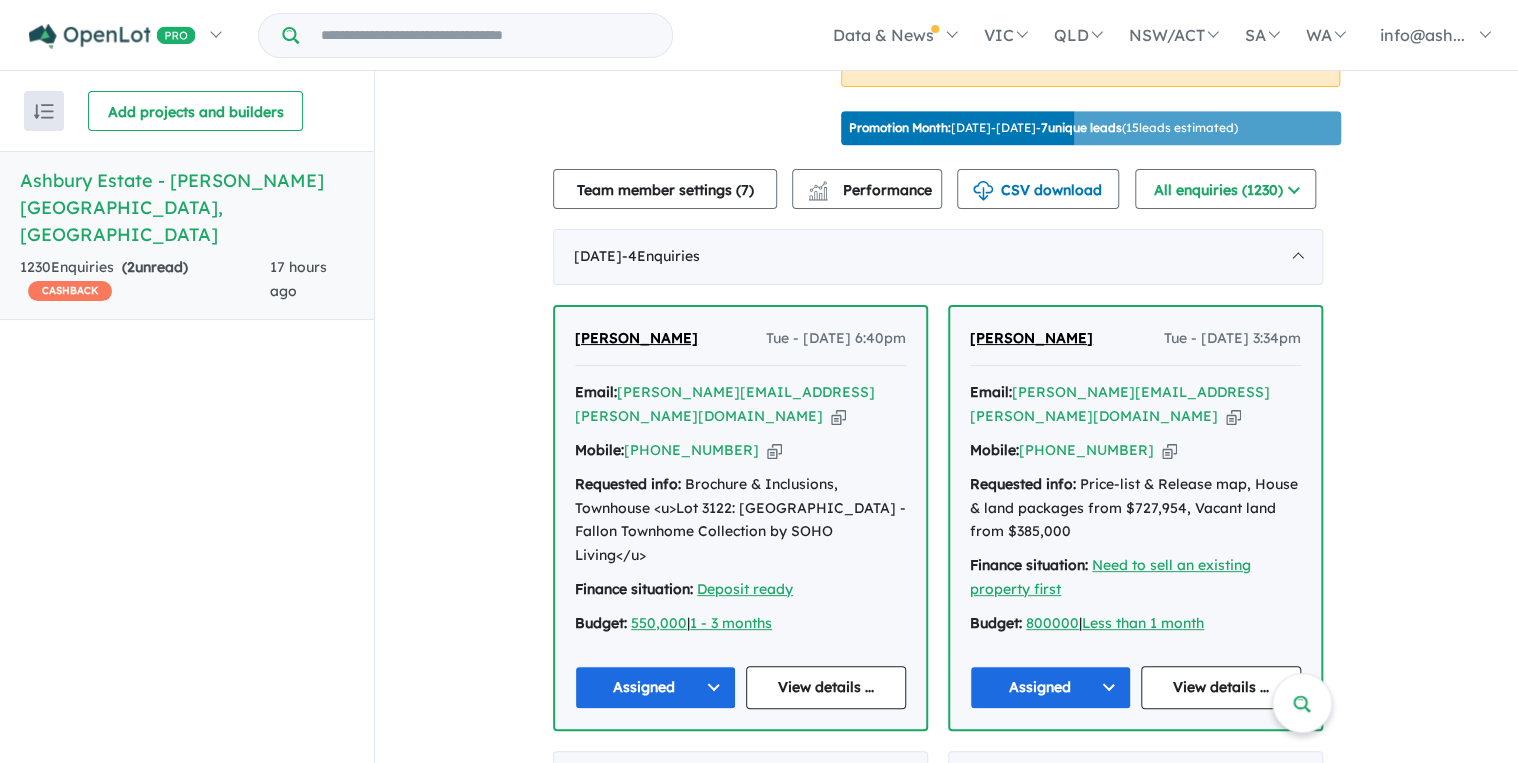 click on "View  all  projects in your account Ashbury Estate - Armstrong Creek OPENLOT $ 200  CASHBACK Land sizes  from   373 m 2  to  526 m 2 Land prices  start from   $ 385,000 House & Land:  4  Bed   2  Bath   2  Car  from  $ 727,954 Update ( 43 ) LIMITED OFFER: Ashbury Ticks all the Right Boxes | $30K land rebate* available -  $10,000^ First Home Owner Grant, $10K deposit on selected lots* -  Friend and Family Referral Offer available. Speak to our sales consultants to find out more. -  Just 15 minutes to Geelong CBD -  Walking distance to Iona College, Close to the nearby Armstrong Creek Town Centre, Within minutes of Marshall or Waurn Ponds train stations, a short drive to Torquay and Barwon Heads beach -  Over 30 hectares open space, parklands and conservation areas, Easy access to Geelong Ring Rd & Princess Hwy for travel to Melbourne CBD or access to the Great Ocean Road, Ashbury is surrounded by plenty of local childcare, primary education and secondary education facilities. -  -  -  -  -  Read more 95 [" at bounding box center (946, 2569) 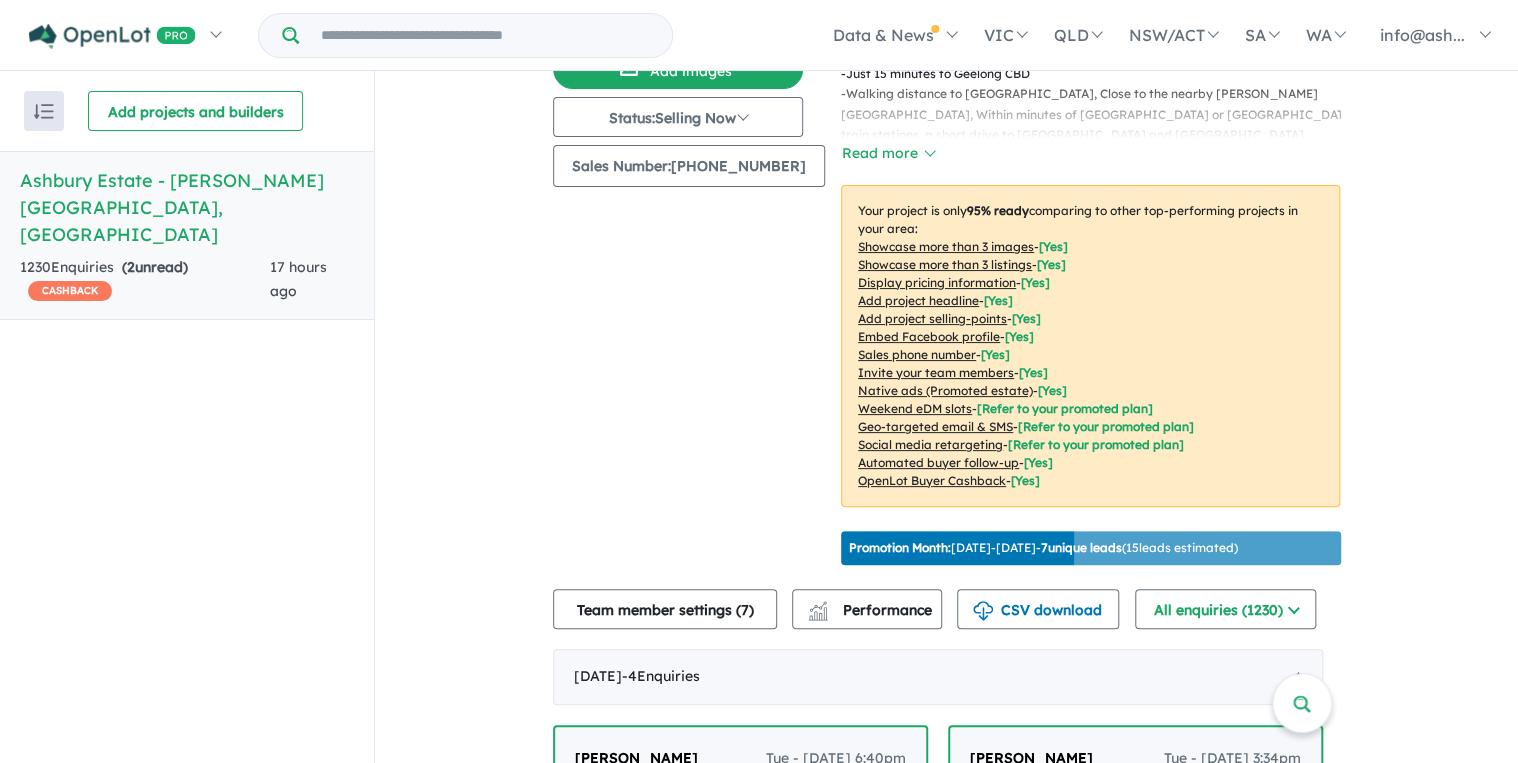scroll, scrollTop: 0, scrollLeft: 0, axis: both 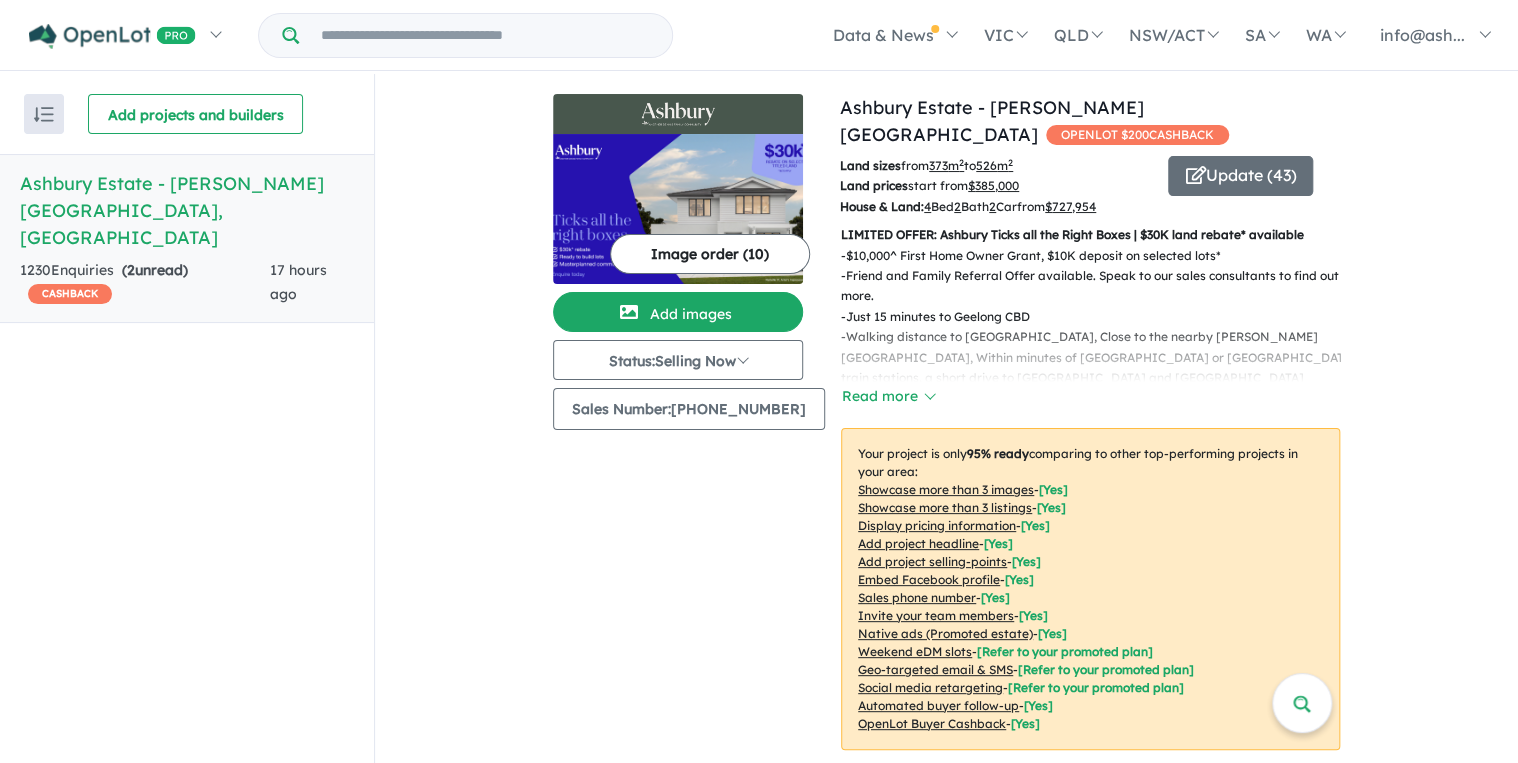click on "View  all  projects in your account Ashbury Estate - Armstrong Creek OPENLOT $ 200  CASHBACK Land sizes  from   373 m 2  to  526 m 2 Land prices  start from   $ 385,000 House & Land:  4  Bed   2  Bath   2  Car  from  $ 727,954 Update ( 43 ) LIMITED OFFER: Ashbury Ticks all the Right Boxes | $30K land rebate* available -  $10,000^ First Home Owner Grant, $10K deposit on selected lots* -  Friend and Family Referral Offer available. Speak to our sales consultants to find out more. -  Just 15 minutes to Geelong CBD -  Walking distance to Iona College, Close to the nearby Armstrong Creek Town Centre, Within minutes of Marshall or Waurn Ponds train stations, a short drive to Torquay and Barwon Heads beach -  Over 30 hectares open space, parklands and conservation areas, Easy access to Geelong Ring Rd & Princess Hwy for travel to Melbourne CBD or access to the Great Ocean Road, Ashbury is surrounded by plenty of local childcare, primary education and secondary education facilities. -  -  -  -  -  Read more 95 [" at bounding box center [946, 3232] 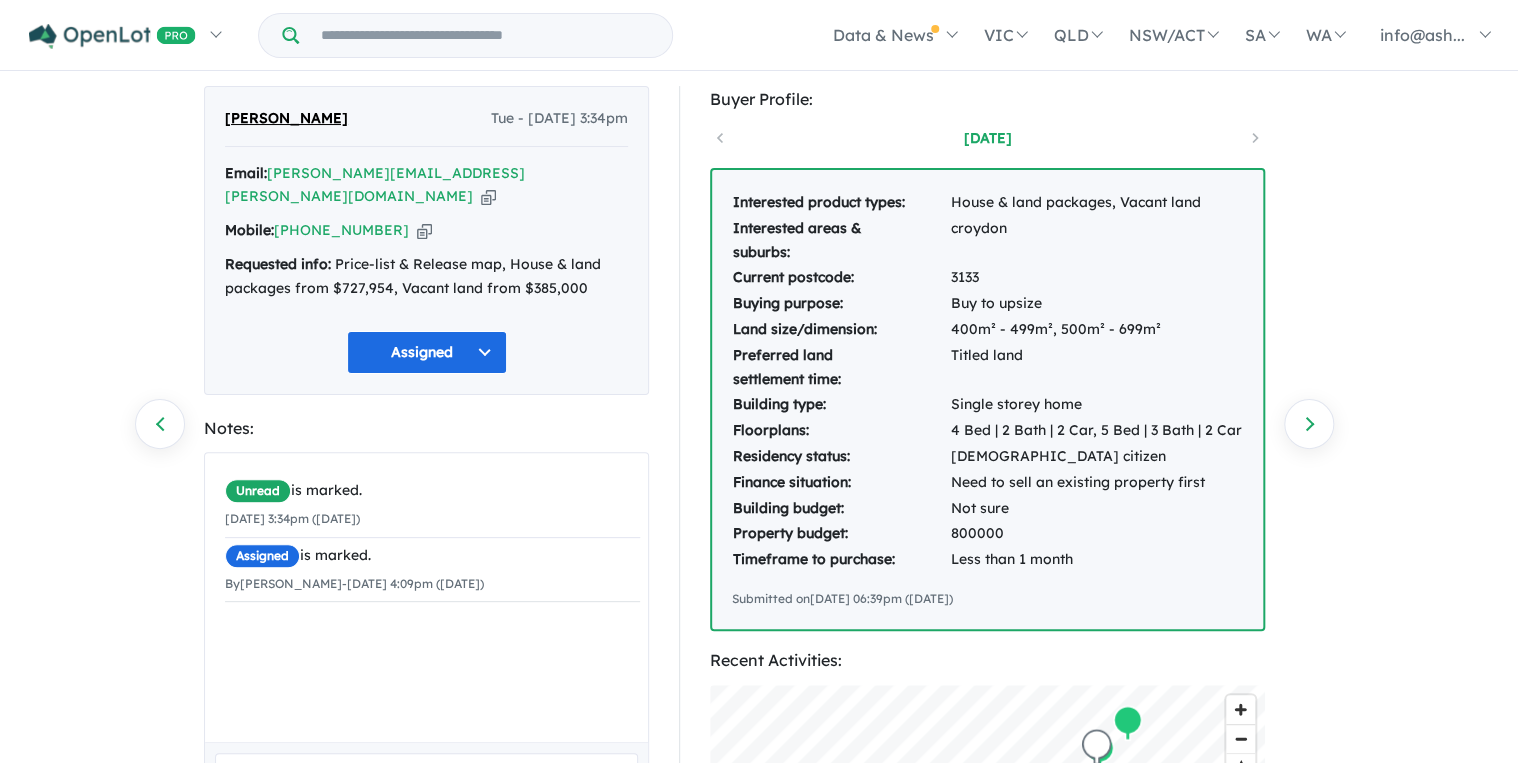 scroll, scrollTop: 80, scrollLeft: 0, axis: vertical 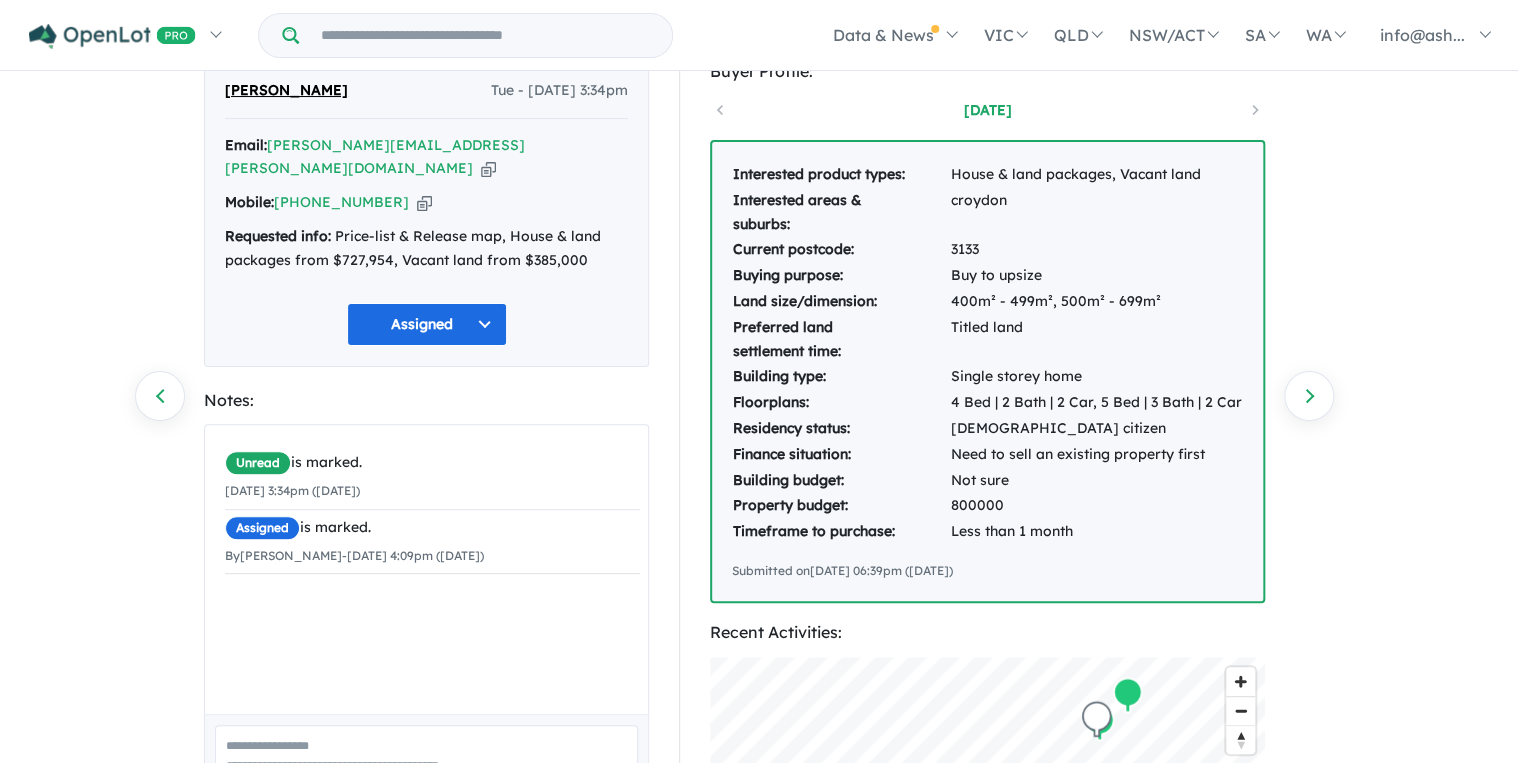 click on "1230  Enquiries for  Ashbury Estate - Armstrong Creek   Previous enquiry Next enquiry Tim Betz Tue - 01/07/2025, 3:34pm Email:  betz.tim@gmail.com Copied! Mobile:  +61 436 375 318 Copied! Requested info:   Price-list & Release map, House & land packages from $727,954, Vacant land from $385,000 Assigned Notes: Unread  is marked. 01/07/2025 3:34pm (Tuesday) Assigned  is marked. By  Sharee Hase  -  01/07/2025 4:09pm (Tuesday) × By  Sharee Hase Add Buyer Profile:   18 days ago   Interested product types: House & land packages, Vacant land Interested areas & suburbs: croydon Current postcode: 3133 Buying purpose: Buy to upsize Land size/dimension: 400m² - 499m², 500m² - 699m² Preferred land settlement time: Titled land Building type: Single storey home Floorplans: 4 Bed | 2 Bath | 2 Car, 5 Bed | 3 Bath | 2 Car Residency status: Australian citizen Finance situation: Need to sell an existing property first Building budget: Not sure Property budget: 800000 Timeframe to purchase: Less than 1 month © Mapbox" at bounding box center [759, 340] 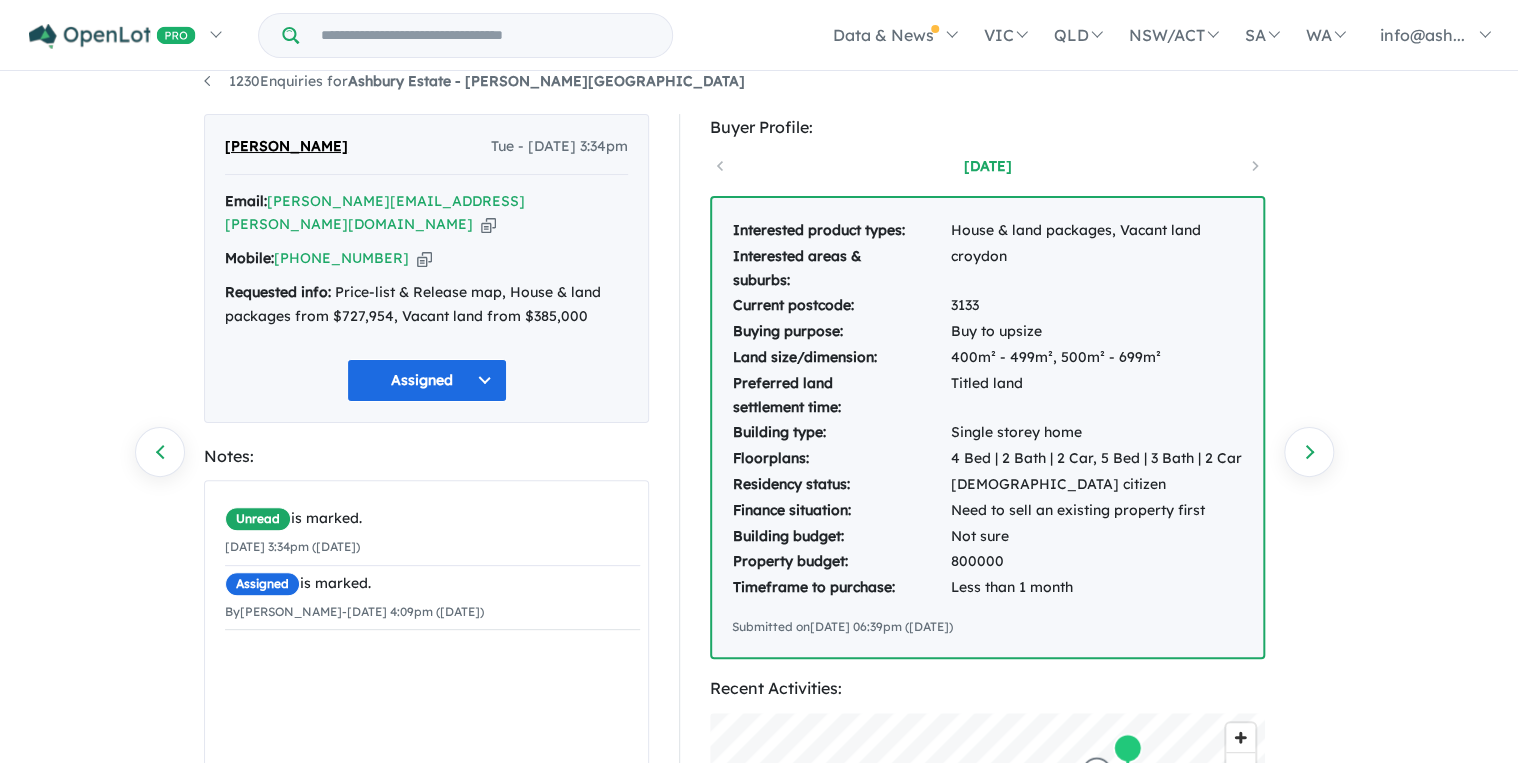 scroll, scrollTop: 0, scrollLeft: 0, axis: both 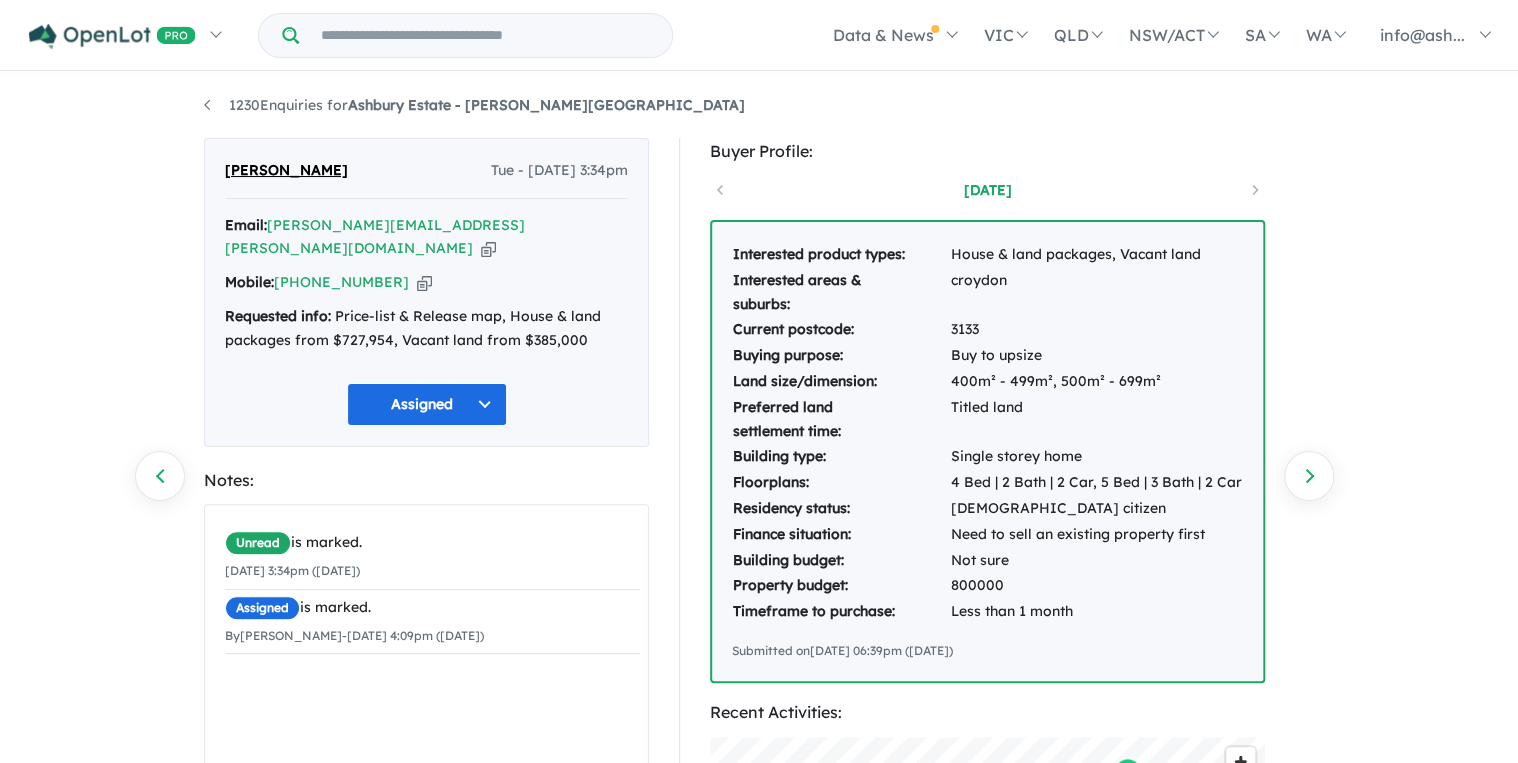 click on "1230  Enquiries for  Ashbury Estate - Armstrong Creek   Previous enquiry Next enquiry Tim Betz Tue - 01/07/2025, 3:34pm Email:  betz.tim@gmail.com Copied! Mobile:  +61 436 375 318 Copied! Requested info:   Price-list & Release map, House & land packages from $727,954, Vacant land from $385,000 Assigned Notes: Unread  is marked. 01/07/2025 3:34pm (Tuesday) Assigned  is marked. By  Sharee Hase  -  01/07/2025 4:09pm (Tuesday) × By  Sharee Hase Add Buyer Profile:   18 days ago   Interested product types: House & land packages, Vacant land Interested areas & suburbs: croydon Current postcode: 3133 Buying purpose: Buy to upsize Land size/dimension: 400m² - 499m², 500m² - 699m² Preferred land settlement time: Titled land Building type: Single storey home Floorplans: 4 Bed | 2 Bath | 2 Car, 5 Bed | 3 Bath | 2 Car Residency status: Australian citizen Finance situation: Need to sell an existing property first Building budget: Not sure Property budget: 800000 Timeframe to purchase: Less than 1 month © Mapbox" at bounding box center [759, 420] 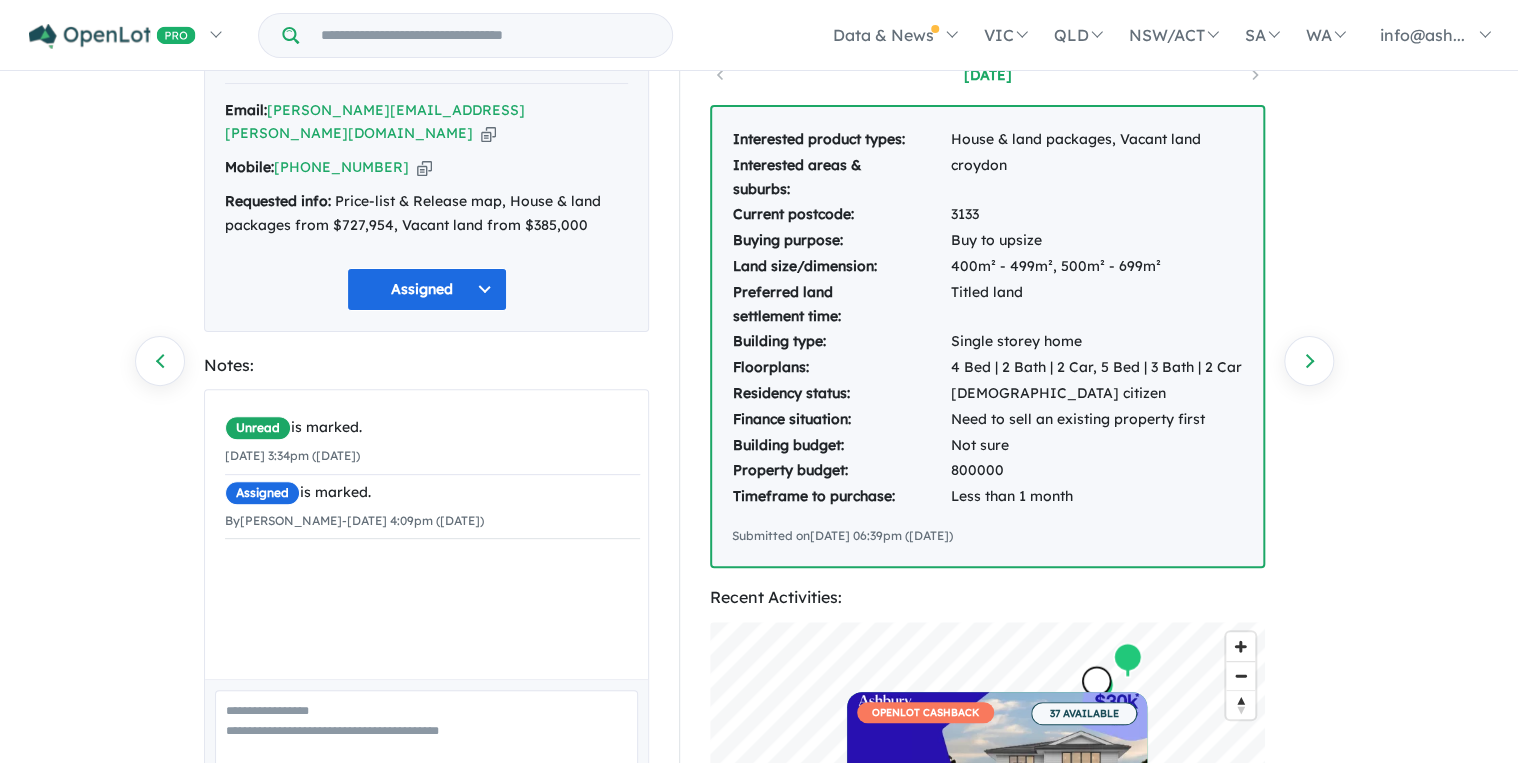 scroll, scrollTop: 0, scrollLeft: 0, axis: both 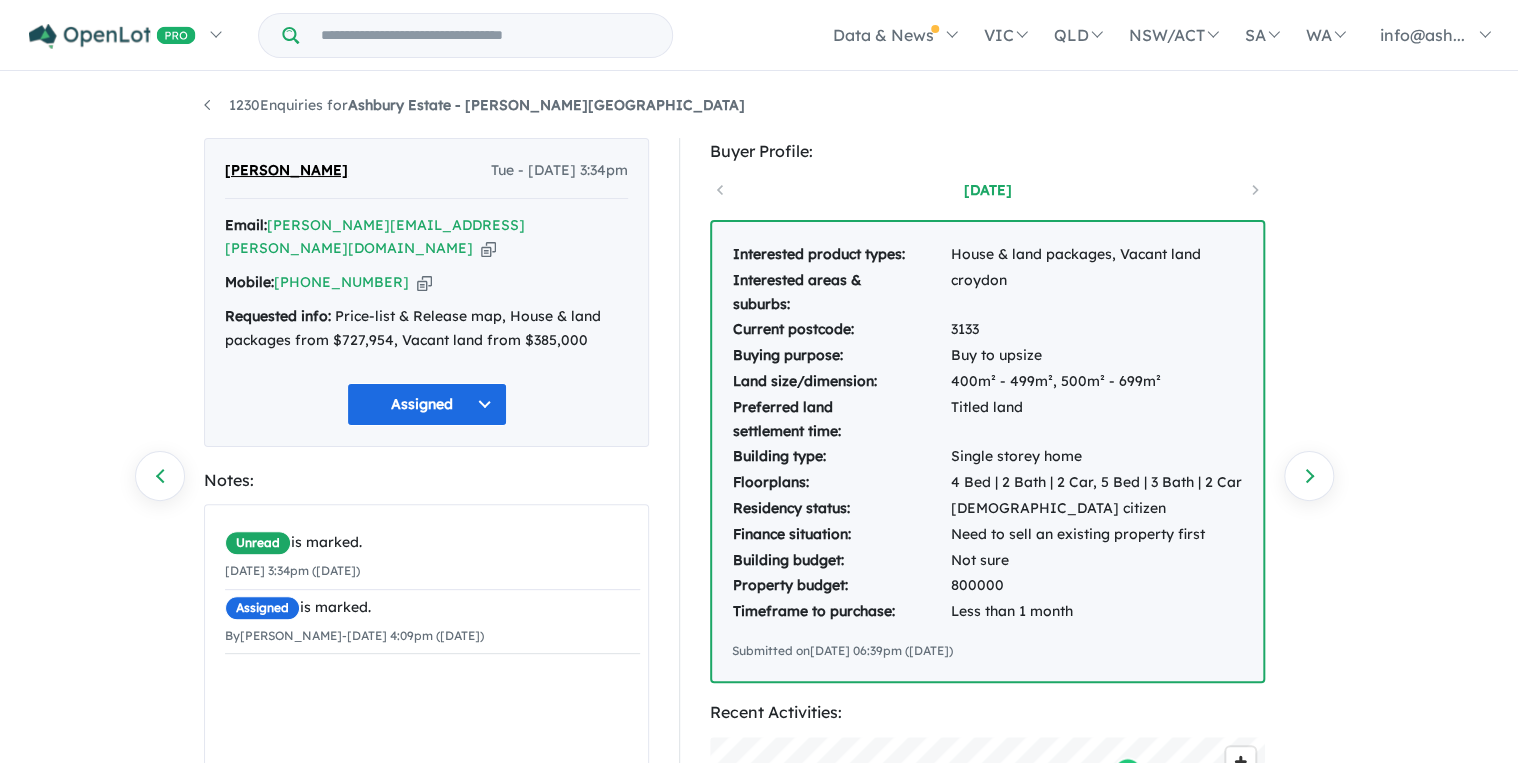 click on "1230  Enquiries for  Ashbury Estate - Armstrong Creek   Previous enquiry Next enquiry Tim Betz Tue - 01/07/2025, 3:34pm Email:  betz.tim@gmail.com Copied! Mobile:  +61 436 375 318 Copied! Requested info:   Price-list & Release map, House & land packages from $727,954, Vacant land from $385,000 Assigned Notes: Unread  is marked. 01/07/2025 3:34pm (Tuesday) Assigned  is marked. By  Sharee Hase  -  01/07/2025 4:09pm (Tuesday) × By  Sharee Hase Add Buyer Profile:   18 days ago   Interested product types: House & land packages, Vacant land Interested areas & suburbs: croydon Current postcode: 3133 Buying purpose: Buy to upsize Land size/dimension: 400m² - 499m², 500m² - 699m² Preferred land settlement time: Titled land Building type: Single storey home Floorplans: 4 Bed | 2 Bath | 2 Car, 5 Bed | 3 Bath | 2 Car Residency status: Australian citizen Finance situation: Need to sell an existing property first Building budget: Not sure Property budget: 800000 Timeframe to purchase: Less than 1 month © Mapbox" at bounding box center [759, 420] 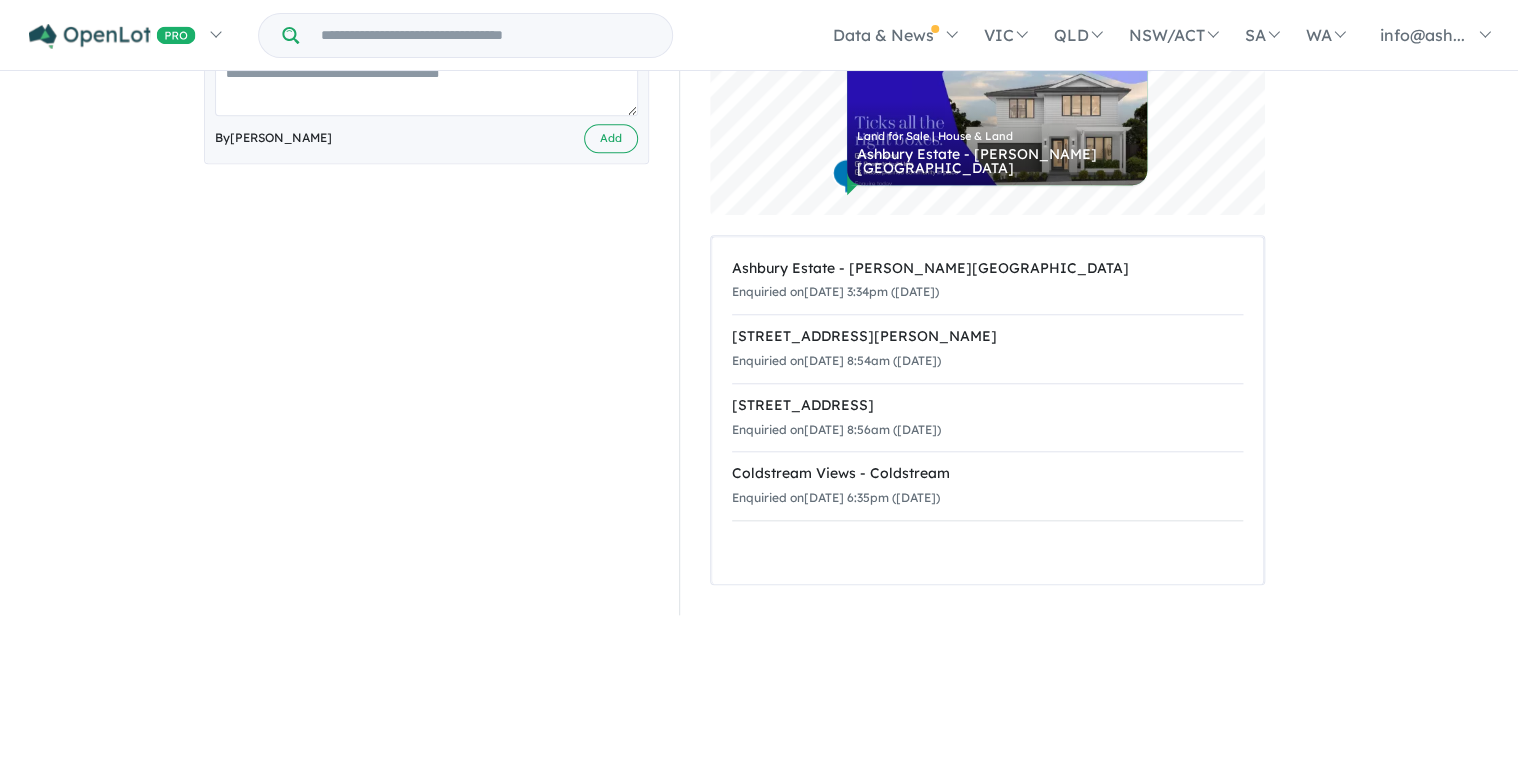 scroll, scrollTop: 640, scrollLeft: 0, axis: vertical 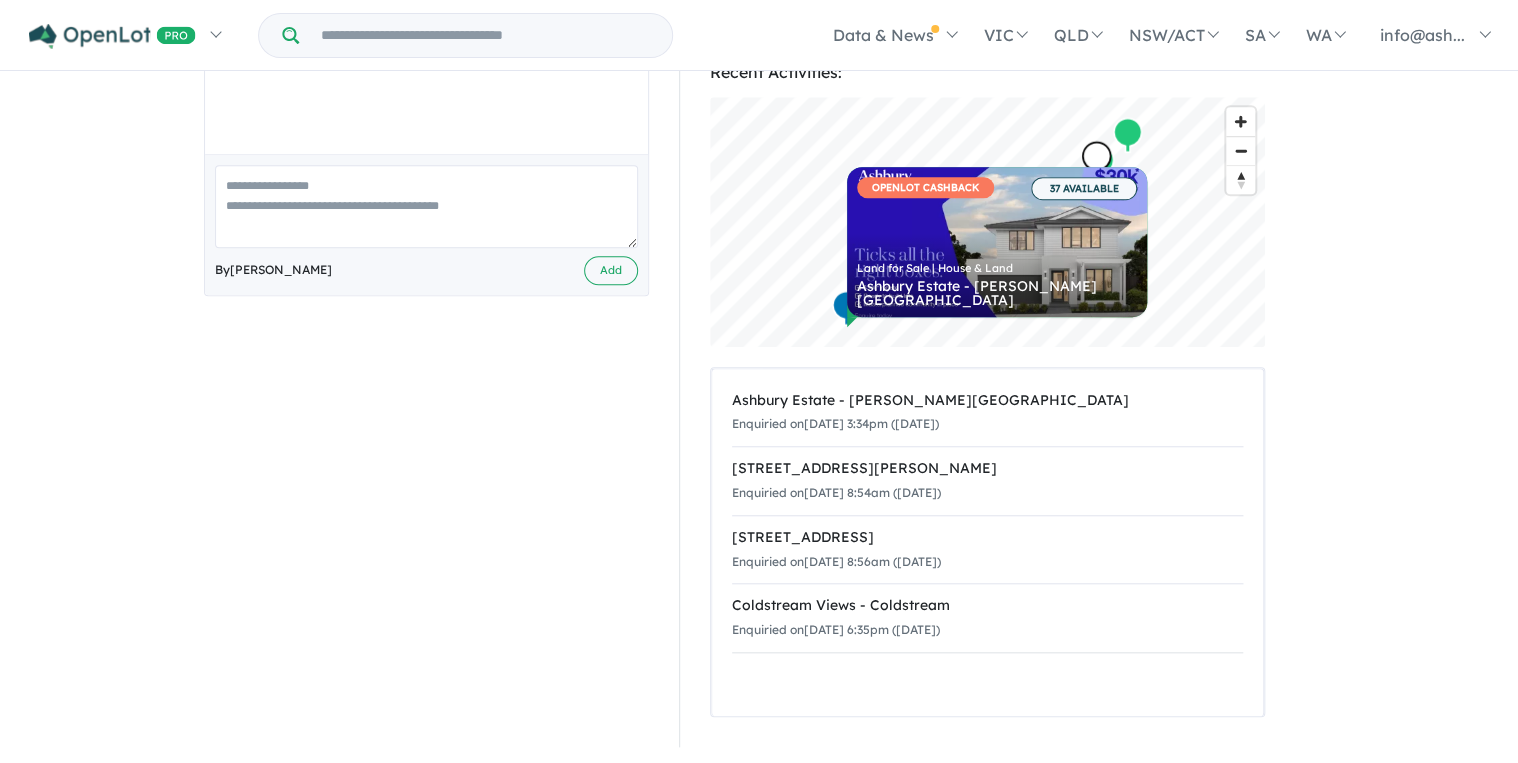 click on "Skip to main content                  Homepage   My Dashboard (1)   Buyer Demand Index   Suburb/Council Report   Sales Training           Homepage   My Dashboard (1)   Buyer Demand Index     Menu                        Data & News         [TV Series] New Neighbourhoods 2025      (link is external)    Industry News     Property News     Buyer Demand Index     Estate Ranking     Developer Ranking     Builder Ranking         Project Marketer Ranking     Surveyor Ranking     Creative Agency Ranking     [TV Series] Open Homes [GEOGRAPHIC_DATA] 2022    Data & News           [TV Series] New Neighbourhoods 2025      (link is external)    Industry News     Property News     Buyer Demand Index     Estate Ranking     Developer Ranking     Builder Ranking         Project Marketer Ranking     Surveyor Ranking     Creative Agency Ranking     [TV Series] Open Homes [GEOGRAPHIC_DATA] 2022     [GEOGRAPHIC_DATA]     Display Villages in [GEOGRAPHIC_DATA]     [GEOGRAPHIC_DATA] Featured Estates     [GEOGRAPHIC_DATA] [GEOGRAPHIC_DATA] [GEOGRAPHIC_DATA] [GEOGRAPHIC_DATA]" at bounding box center [759, -259] 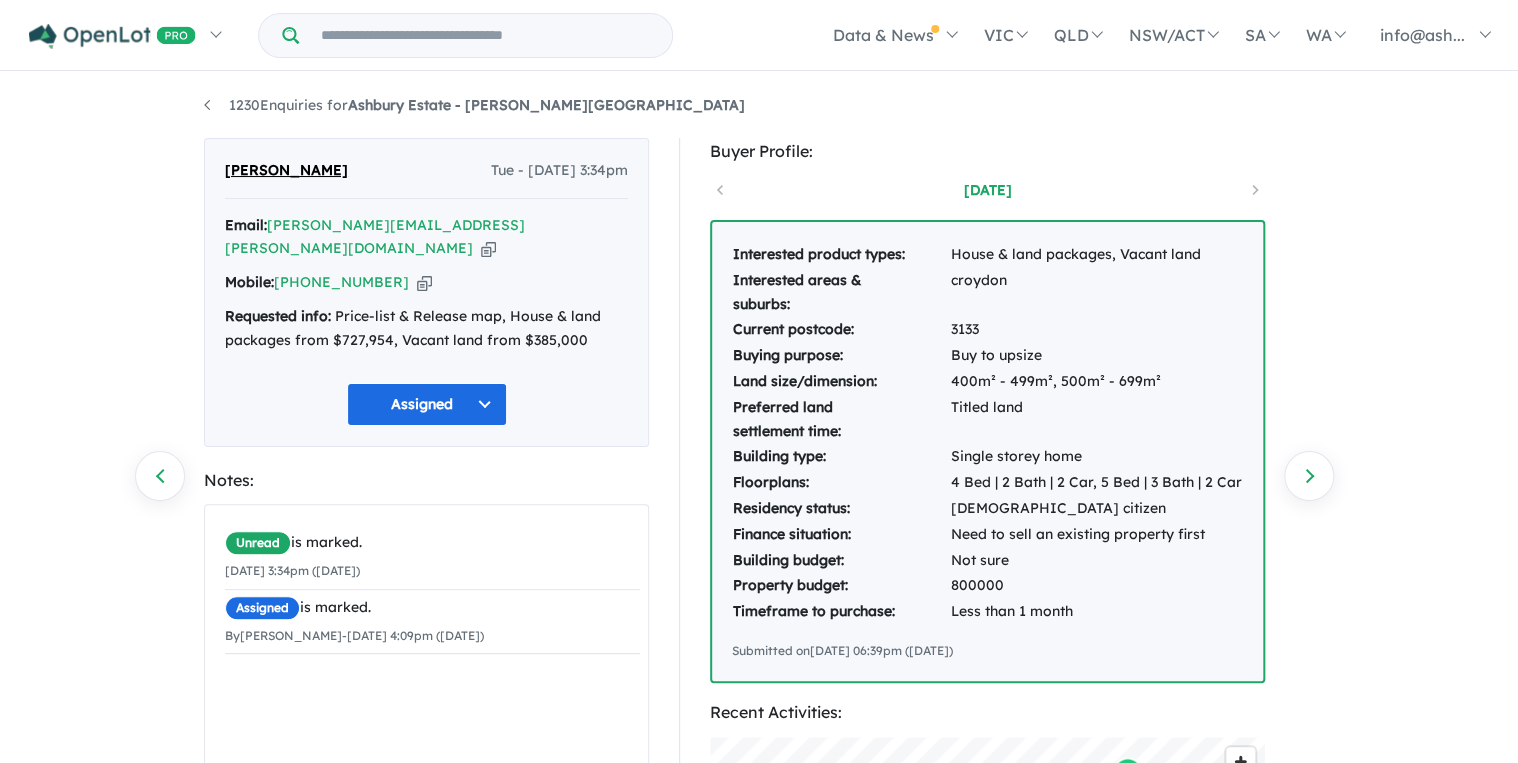 scroll, scrollTop: 0, scrollLeft: 0, axis: both 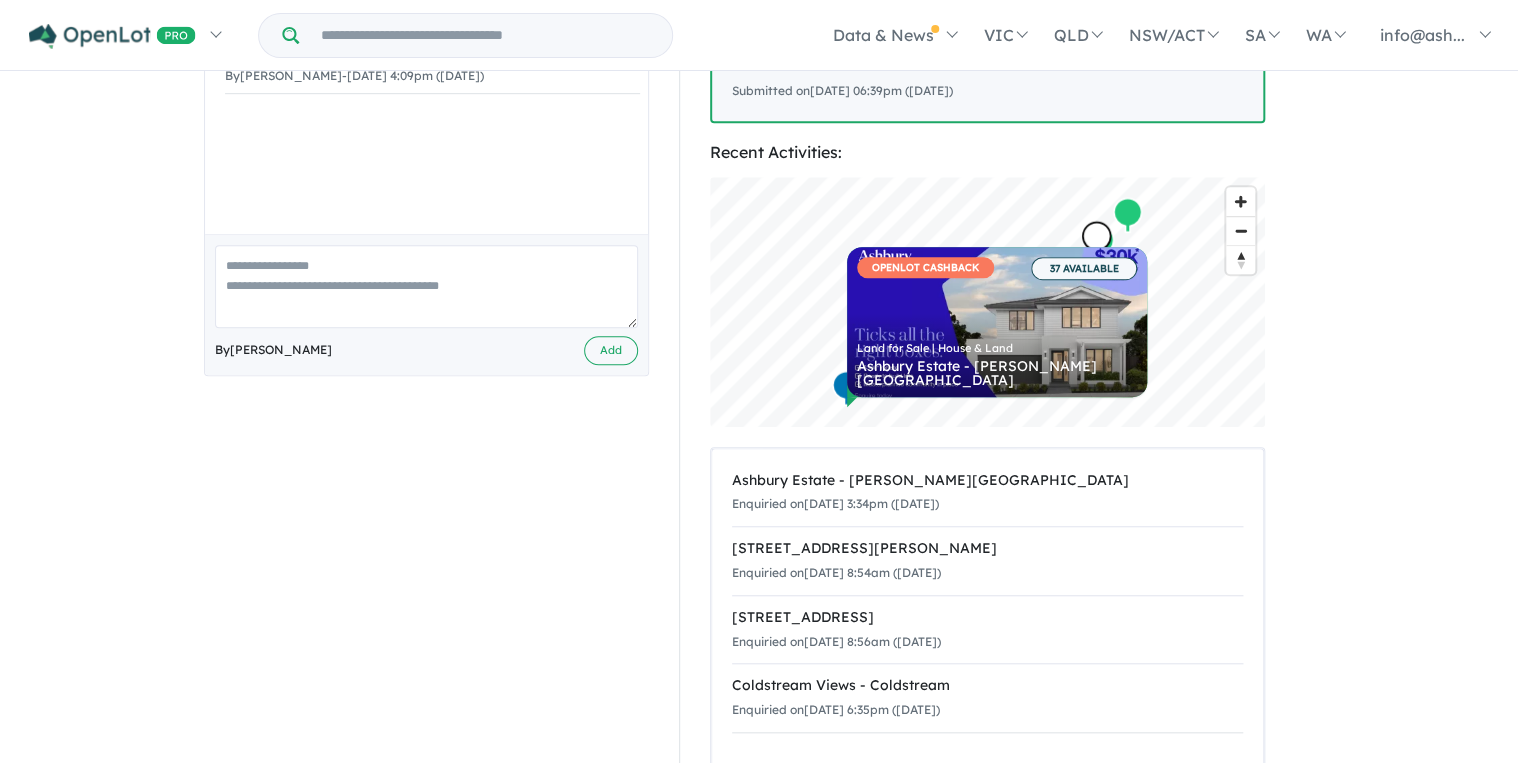 click on "Skip to main content                  Homepage   My Dashboard (1)   Buyer Demand Index   Suburb/Council Report   Sales Training           Homepage   My Dashboard (1)   Buyer Demand Index     Menu                        Data & News         [TV Series] New Neighbourhoods 2025      (link is external)    Industry News     Property News     Buyer Demand Index     Estate Ranking     Developer Ranking     Builder Ranking         Project Marketer Ranking     Surveyor Ranking     Creative Agency Ranking     [TV Series] Open Homes [GEOGRAPHIC_DATA] 2022    Data & News           [TV Series] New Neighbourhoods 2025      (link is external)    Industry News     Property News     Buyer Demand Index     Estate Ranking     Developer Ranking     Builder Ranking         Project Marketer Ranking     Surveyor Ranking     Creative Agency Ranking     [TV Series] Open Homes [GEOGRAPHIC_DATA] 2022     [GEOGRAPHIC_DATA]     Display Villages in [GEOGRAPHIC_DATA]     [GEOGRAPHIC_DATA] Featured Estates     [GEOGRAPHIC_DATA] [GEOGRAPHIC_DATA] [GEOGRAPHIC_DATA] [GEOGRAPHIC_DATA]" at bounding box center (759, -179) 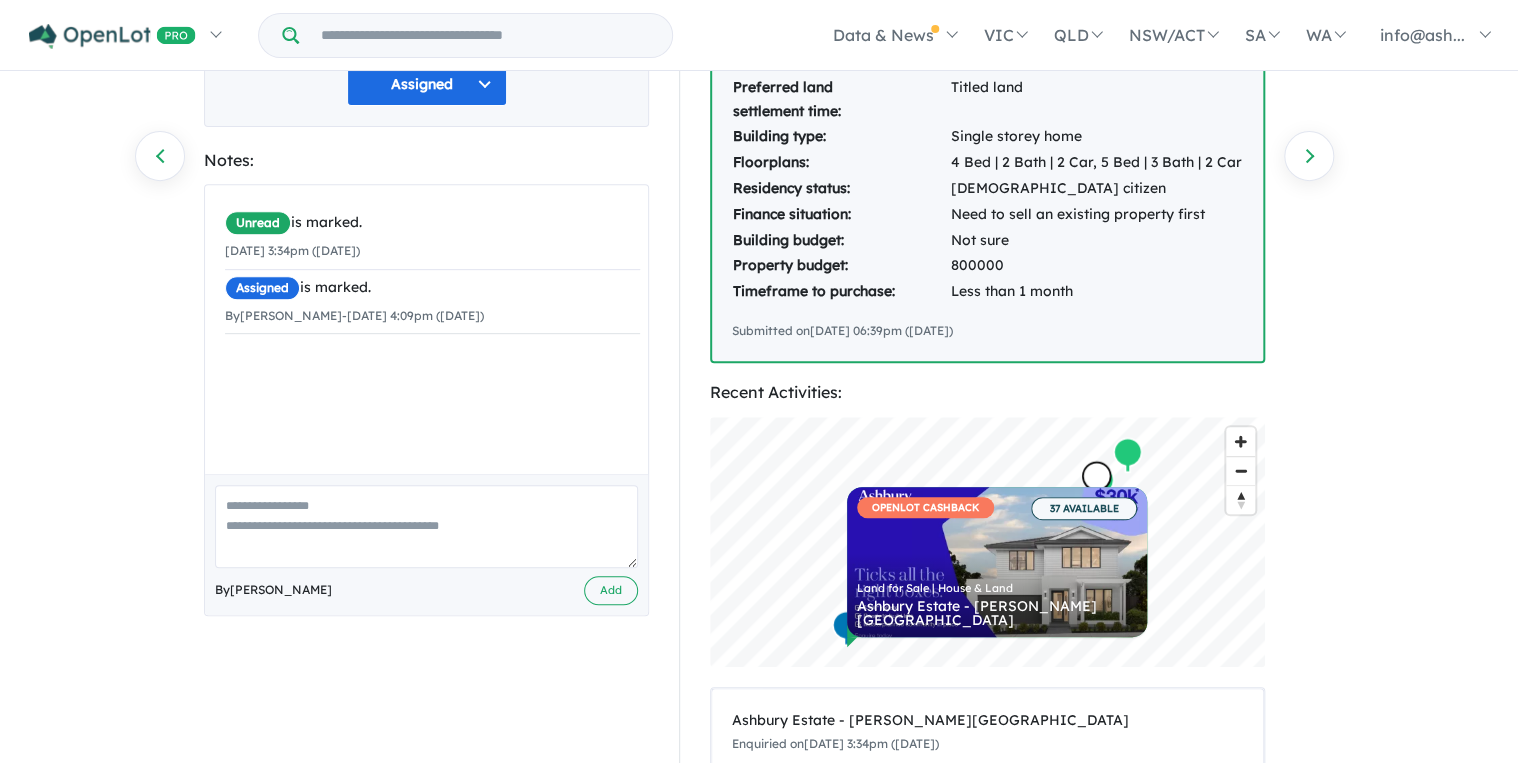 scroll, scrollTop: 0, scrollLeft: 0, axis: both 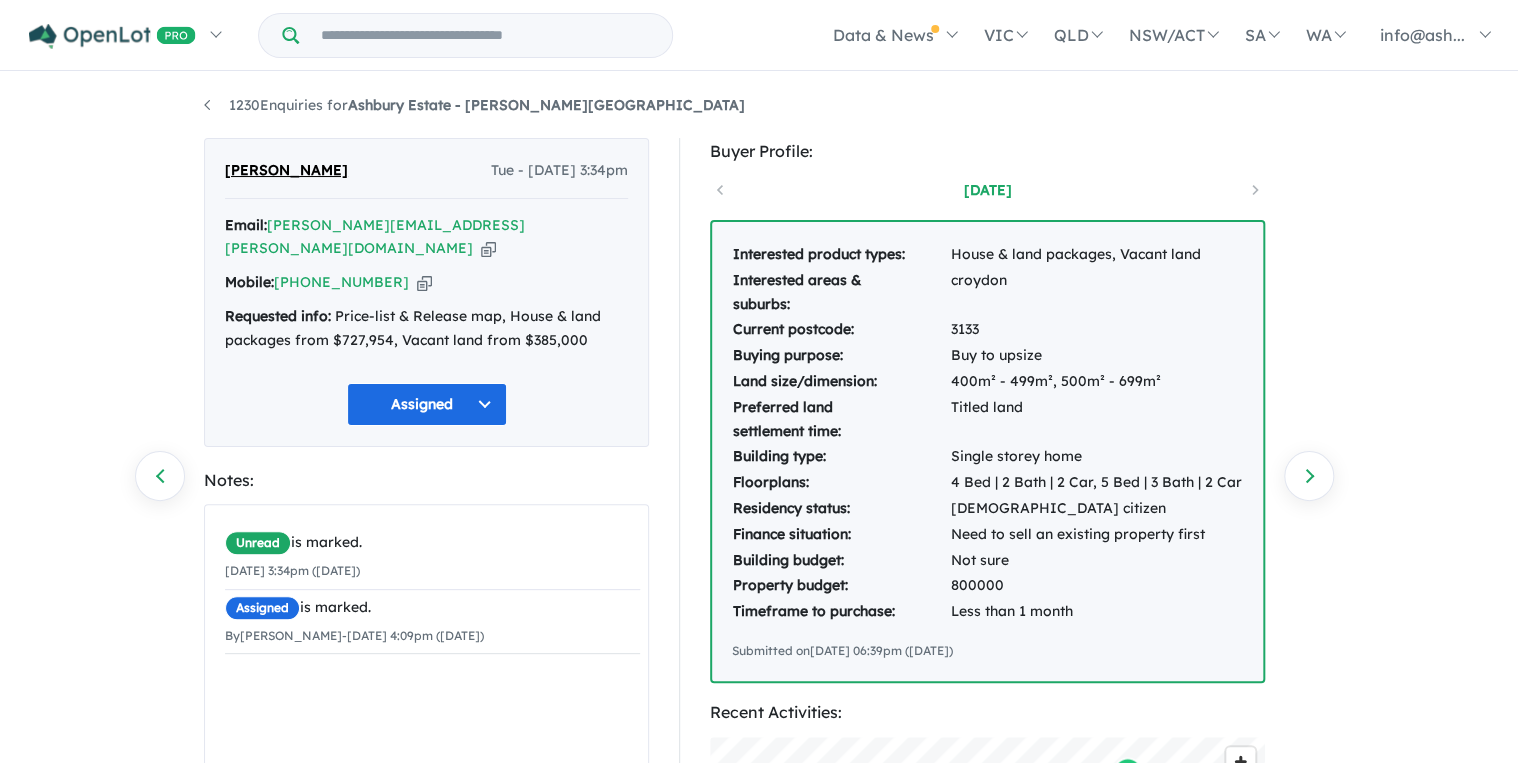 click on "1230  Enquiries for  Ashbury Estate - Armstrong Creek   Previous enquiry Next enquiry Tim Betz Tue - 01/07/2025, 3:34pm Email:  betz.tim@gmail.com Copied! Mobile:  +61 436 375 318 Copied! Requested info:   Price-list & Release map, House & land packages from $727,954, Vacant land from $385,000 Assigned Notes: Unread  is marked. 01/07/2025 3:34pm (Tuesday) Assigned  is marked. By  Sharee Hase  -  01/07/2025 4:09pm (Tuesday) × By  Sharee Hase Add Buyer Profile:   18 days ago   Interested product types: House & land packages, Vacant land Interested areas & suburbs: croydon Current postcode: 3133 Buying purpose: Buy to upsize Land size/dimension: 400m² - 499m², 500m² - 699m² Preferred land settlement time: Titled land Building type: Single storey home Floorplans: 4 Bed | 2 Bath | 2 Car, 5 Bed | 3 Bath | 2 Car Residency status: Australian citizen Finance situation: Need to sell an existing property first Building budget: Not sure Property budget: 800000 Timeframe to purchase: Less than 1 month © Mapbox" at bounding box center [759, 420] 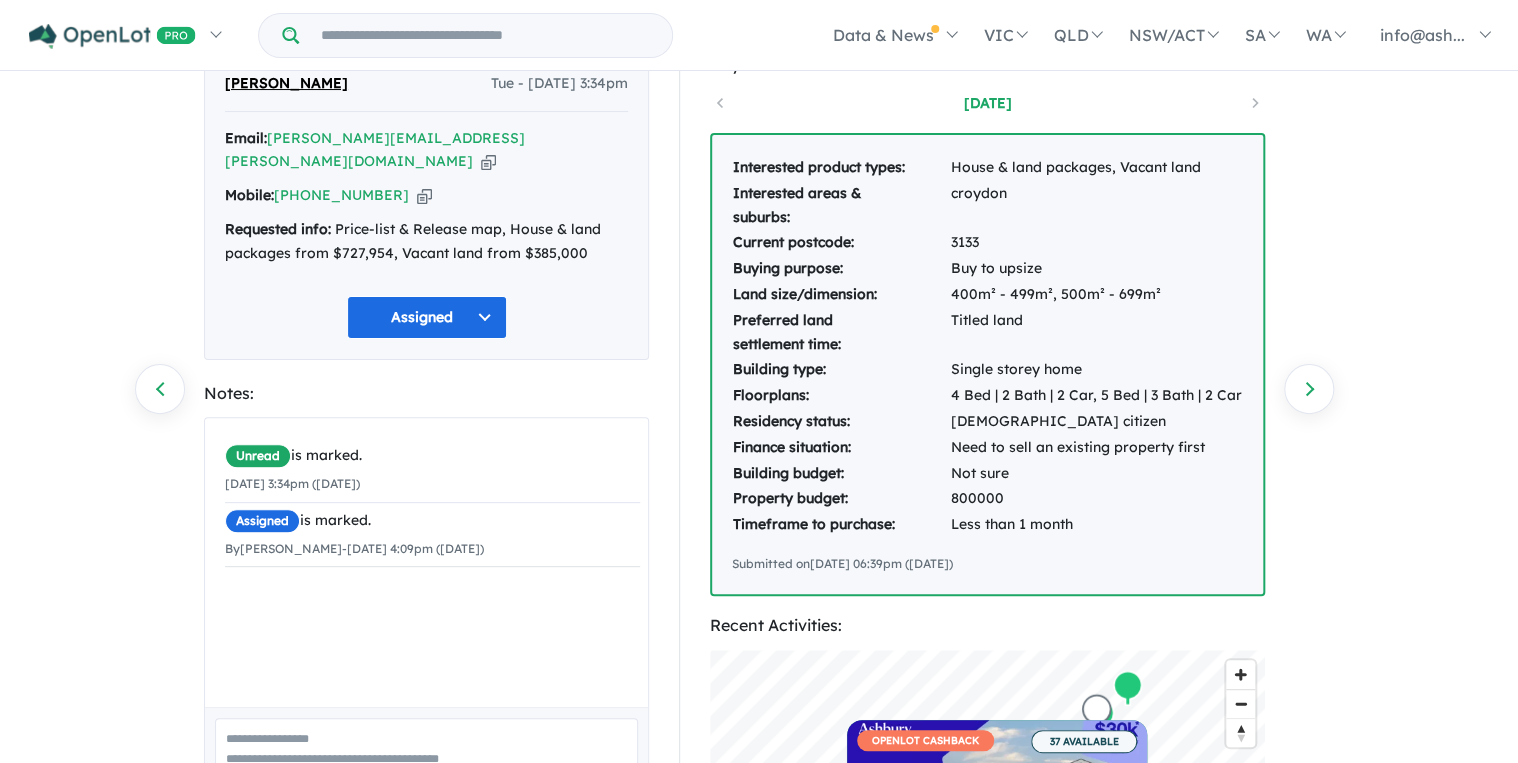 scroll, scrollTop: 0, scrollLeft: 0, axis: both 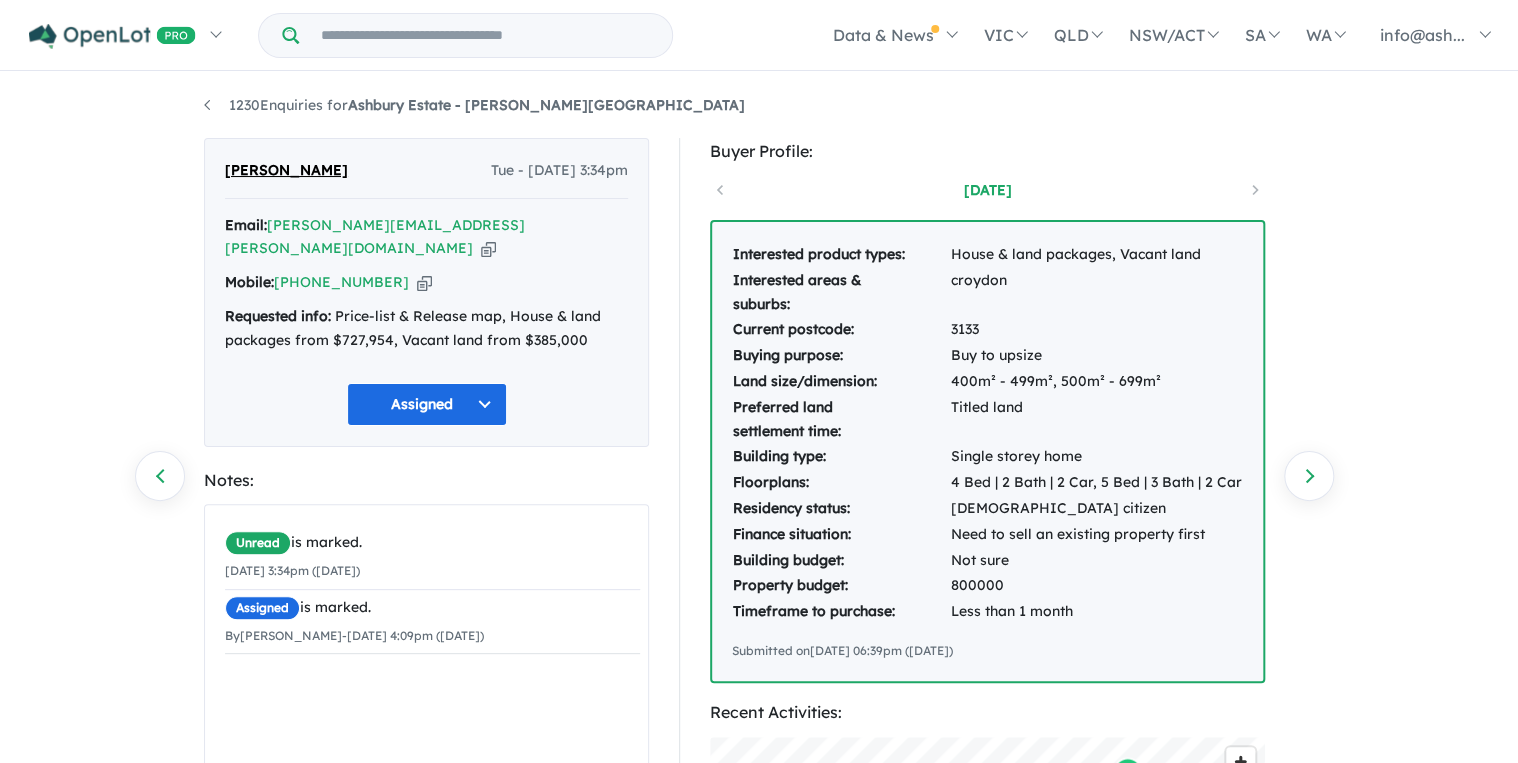 click on "1230  Enquiries for  Ashbury Estate - Armstrong Creek   Previous enquiry Next enquiry Tim Betz Tue - 01/07/2025, 3:34pm Email:  betz.tim@gmail.com Copied! Mobile:  +61 436 375 318 Copied! Requested info:   Price-list & Release map, House & land packages from $727,954, Vacant land from $385,000 Assigned Notes: Unread  is marked. 01/07/2025 3:34pm (Tuesday) Assigned  is marked. By  Sharee Hase  -  01/07/2025 4:09pm (Tuesday) × By  Sharee Hase Add Buyer Profile:   18 days ago   Interested product types: House & land packages, Vacant land Interested areas & suburbs: croydon Current postcode: 3133 Buying purpose: Buy to upsize Land size/dimension: 400m² - 499m², 500m² - 699m² Preferred land settlement time: Titled land Building type: Single storey home Floorplans: 4 Bed | 2 Bath | 2 Car, 5 Bed | 3 Bath | 2 Car Residency status: Australian citizen Finance situation: Need to sell an existing property first Building budget: Not sure Property budget: 800000 Timeframe to purchase: Less than 1 month © Mapbox" at bounding box center (759, 420) 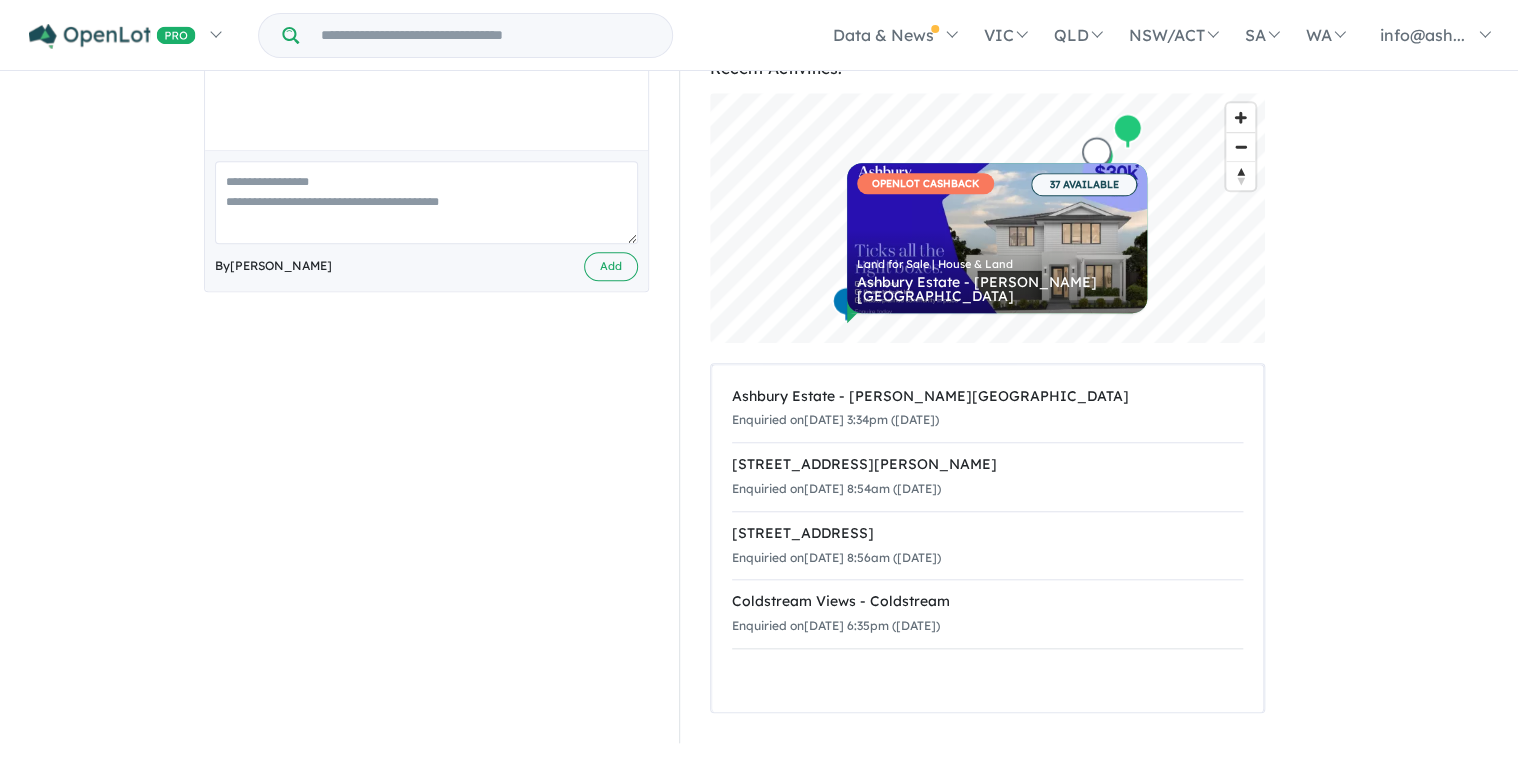scroll, scrollTop: 640, scrollLeft: 0, axis: vertical 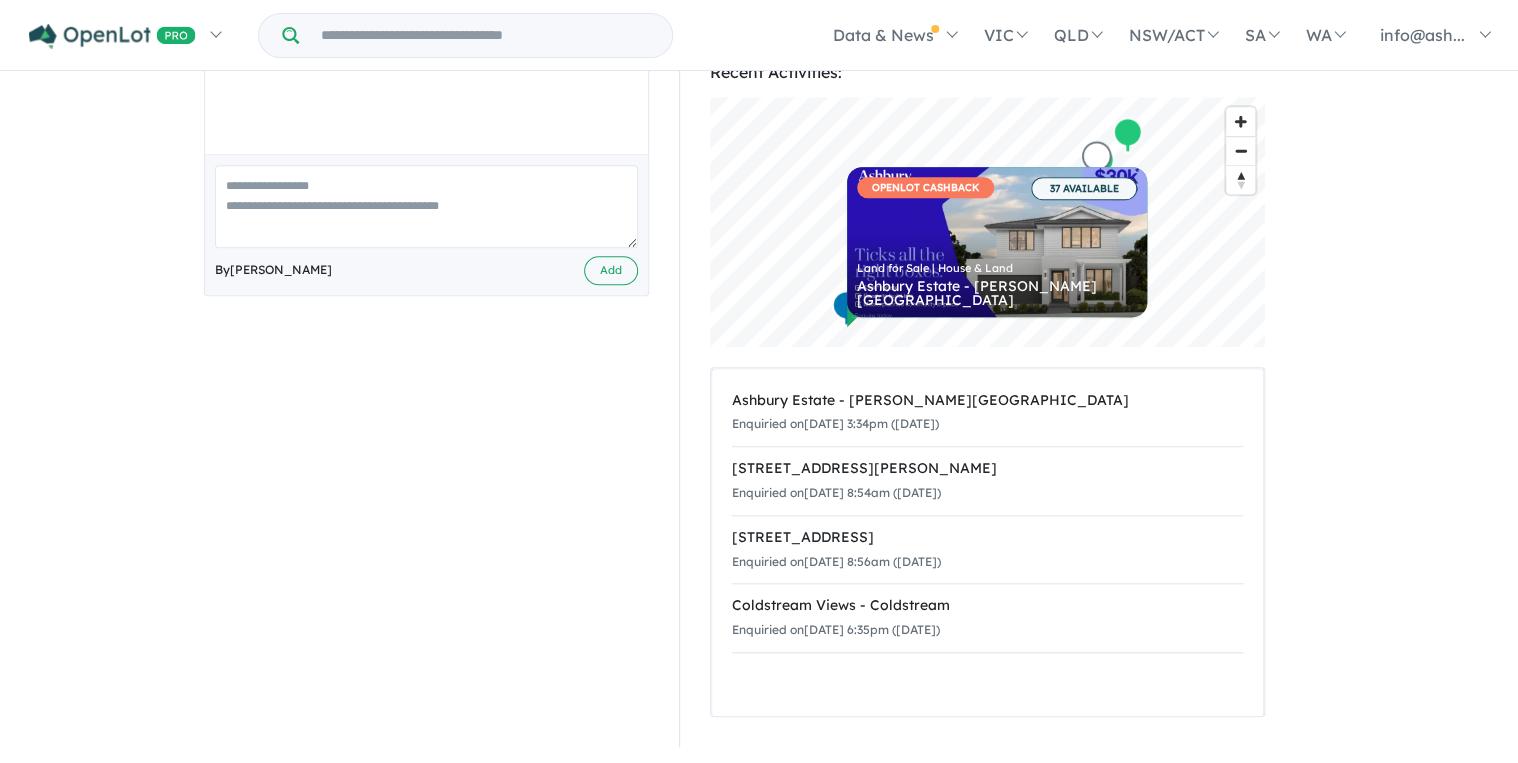 click on "Skip to main content                  Homepage   My Dashboard (1)   Buyer Demand Index   Suburb/Council Report   Sales Training           Homepage   My Dashboard (1)   Buyer Demand Index     Menu                        Data & News         [TV Series] New Neighbourhoods 2025      (link is external)    Industry News     Property News     Buyer Demand Index     Estate Ranking     Developer Ranking     Builder Ranking         Project Marketer Ranking     Surveyor Ranking     Creative Agency Ranking     [TV Series] Open Homes [GEOGRAPHIC_DATA] 2022    Data & News           [TV Series] New Neighbourhoods 2025      (link is external)    Industry News     Property News     Buyer Demand Index     Estate Ranking     Developer Ranking     Builder Ranking         Project Marketer Ranking     Surveyor Ranking     Creative Agency Ranking     [TV Series] Open Homes [GEOGRAPHIC_DATA] 2022     [GEOGRAPHIC_DATA]     Display Villages in [GEOGRAPHIC_DATA]     [GEOGRAPHIC_DATA] Featured Estates     [GEOGRAPHIC_DATA] [GEOGRAPHIC_DATA] [GEOGRAPHIC_DATA] [GEOGRAPHIC_DATA]" at bounding box center [759, -259] 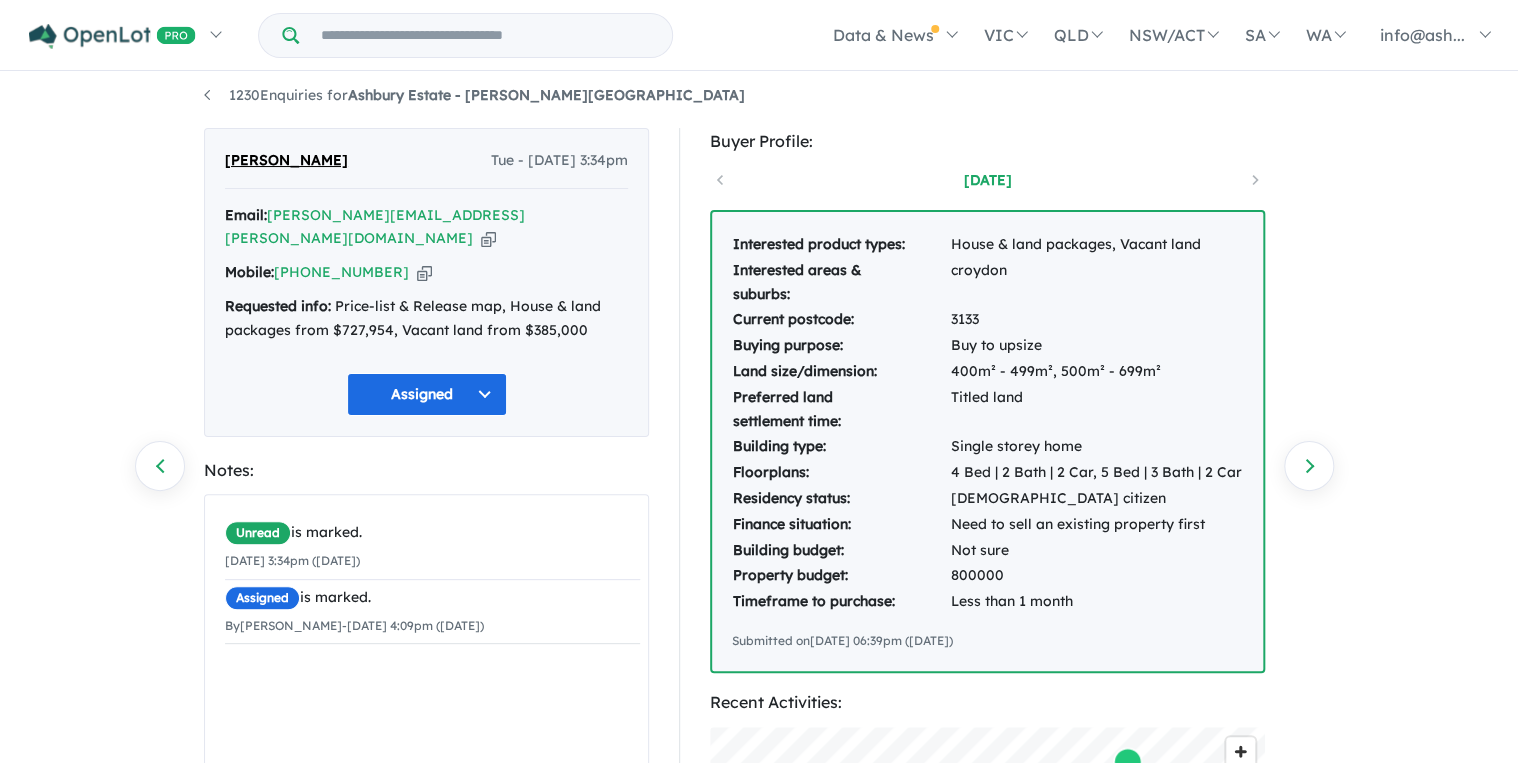 scroll, scrollTop: 0, scrollLeft: 0, axis: both 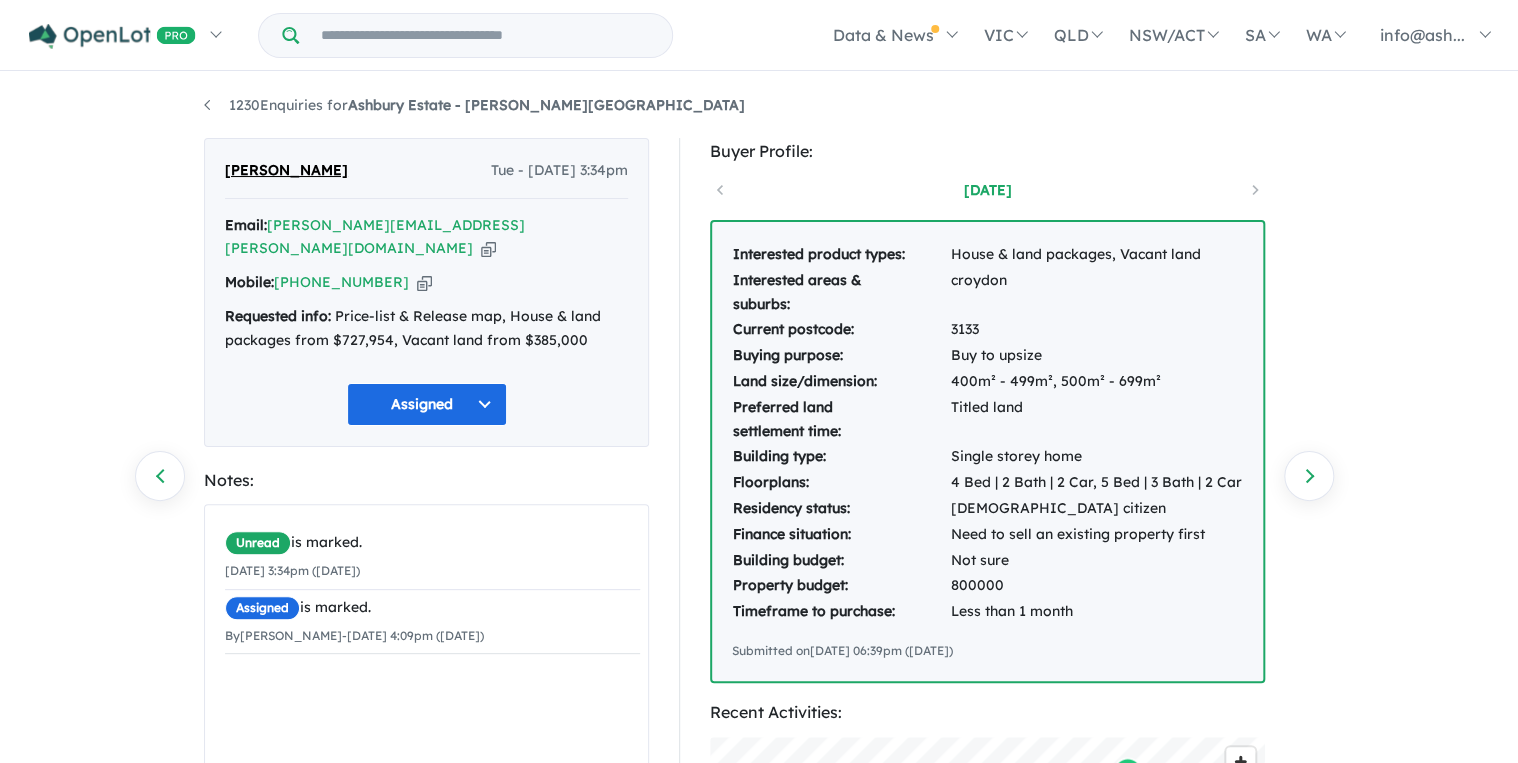 click on "1230  Enquiries for  Ashbury Estate - Armstrong Creek   Previous enquiry Next enquiry Tim Betz Tue - 01/07/2025, 3:34pm Email:  betz.tim@gmail.com Copied! Mobile:  +61 436 375 318 Copied! Requested info:   Price-list & Release map, House & land packages from $727,954, Vacant land from $385,000 Assigned Notes: Unread  is marked. 01/07/2025 3:34pm (Tuesday) Assigned  is marked. By  Sharee Hase  -  01/07/2025 4:09pm (Tuesday) × By  Sharee Hase Add Buyer Profile:   18 days ago   Interested product types: House & land packages, Vacant land Interested areas & suburbs: croydon Current postcode: 3133 Buying purpose: Buy to upsize Land size/dimension: 400m² - 499m², 500m² - 699m² Preferred land settlement time: Titled land Building type: Single storey home Floorplans: 4 Bed | 2 Bath | 2 Car, 5 Bed | 3 Bath | 2 Car Residency status: Australian citizen Finance situation: Need to sell an existing property first Building budget: Not sure Property budget: 800000 Timeframe to purchase: Less than 1 month © Mapbox" at bounding box center (759, 420) 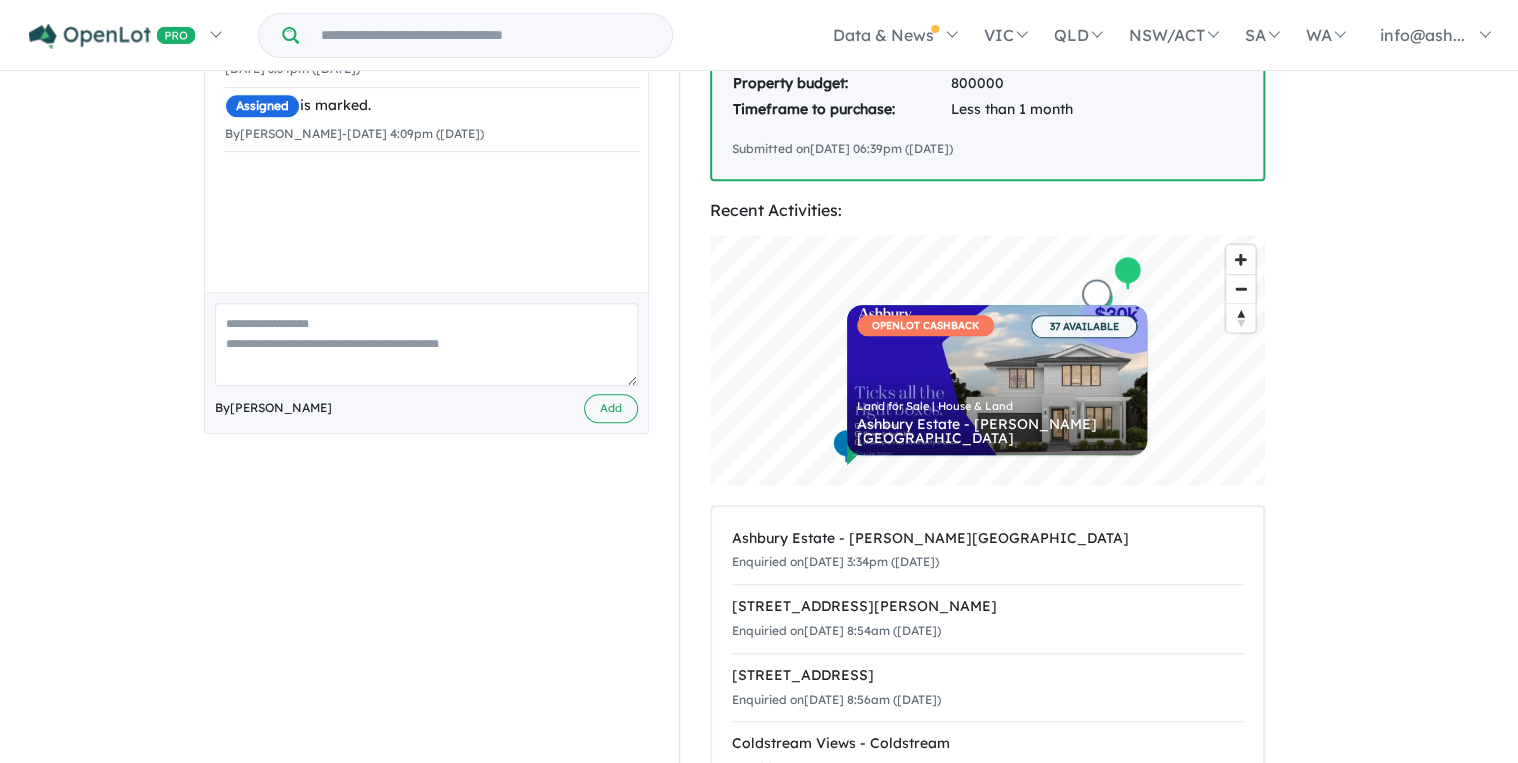 scroll, scrollTop: 640, scrollLeft: 0, axis: vertical 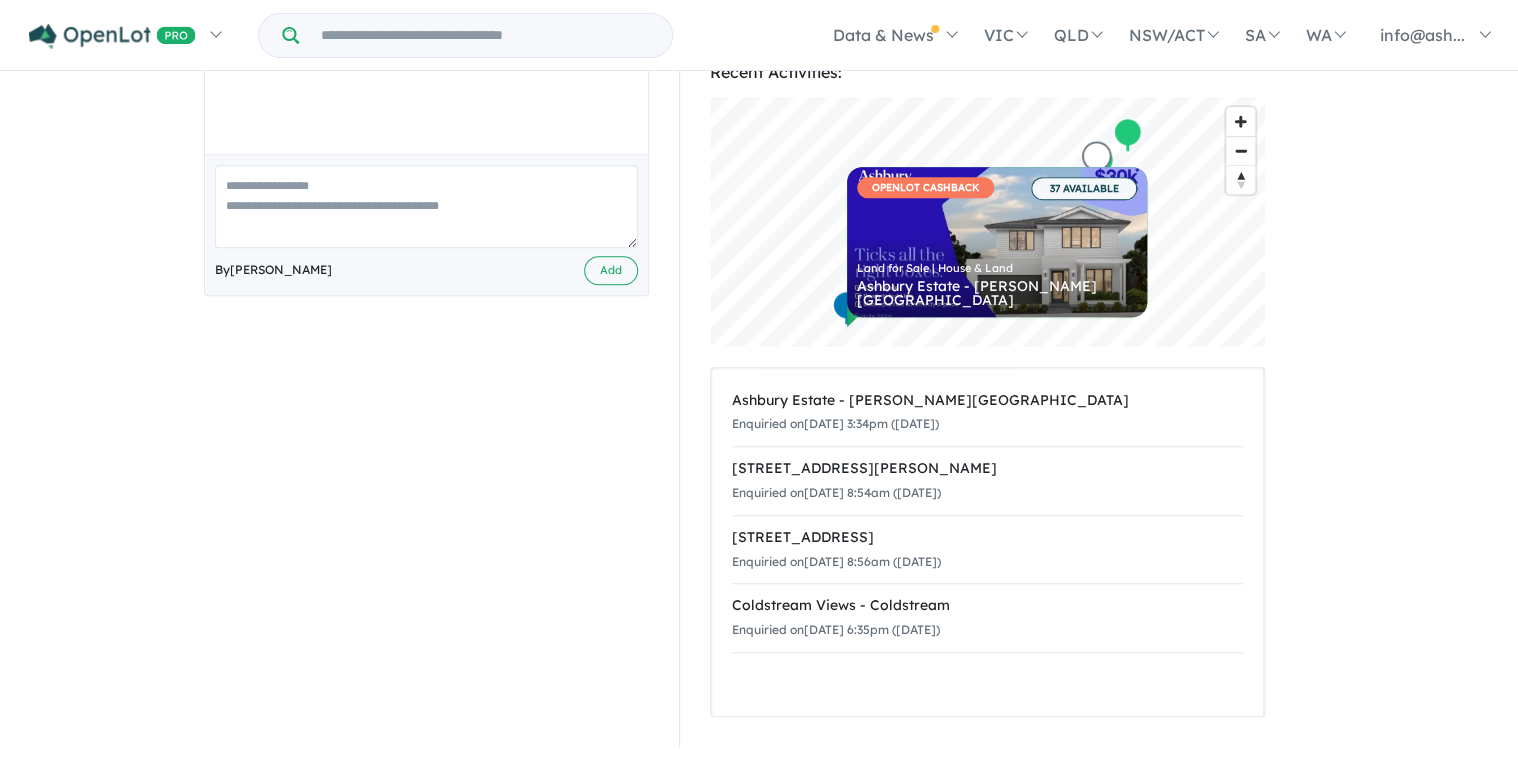 click on "Skip to main content                  Homepage   My Dashboard (1)   Buyer Demand Index   Suburb/Council Report   Sales Training           Homepage   My Dashboard (1)   Buyer Demand Index     Menu                        Data & News         [TV Series] New Neighbourhoods 2025      (link is external)    Industry News     Property News     Buyer Demand Index     Estate Ranking     Developer Ranking     Builder Ranking         Project Marketer Ranking     Surveyor Ranking     Creative Agency Ranking     [TV Series] Open Homes [GEOGRAPHIC_DATA] 2022    Data & News           [TV Series] New Neighbourhoods 2025      (link is external)    Industry News     Property News     Buyer Demand Index     Estate Ranking     Developer Ranking     Builder Ranking         Project Marketer Ranking     Surveyor Ranking     Creative Agency Ranking     [TV Series] Open Homes [GEOGRAPHIC_DATA] 2022     [GEOGRAPHIC_DATA]     Display Villages in [GEOGRAPHIC_DATA]     [GEOGRAPHIC_DATA] Featured Estates     [GEOGRAPHIC_DATA] [GEOGRAPHIC_DATA] [GEOGRAPHIC_DATA] [GEOGRAPHIC_DATA]" at bounding box center (759, -259) 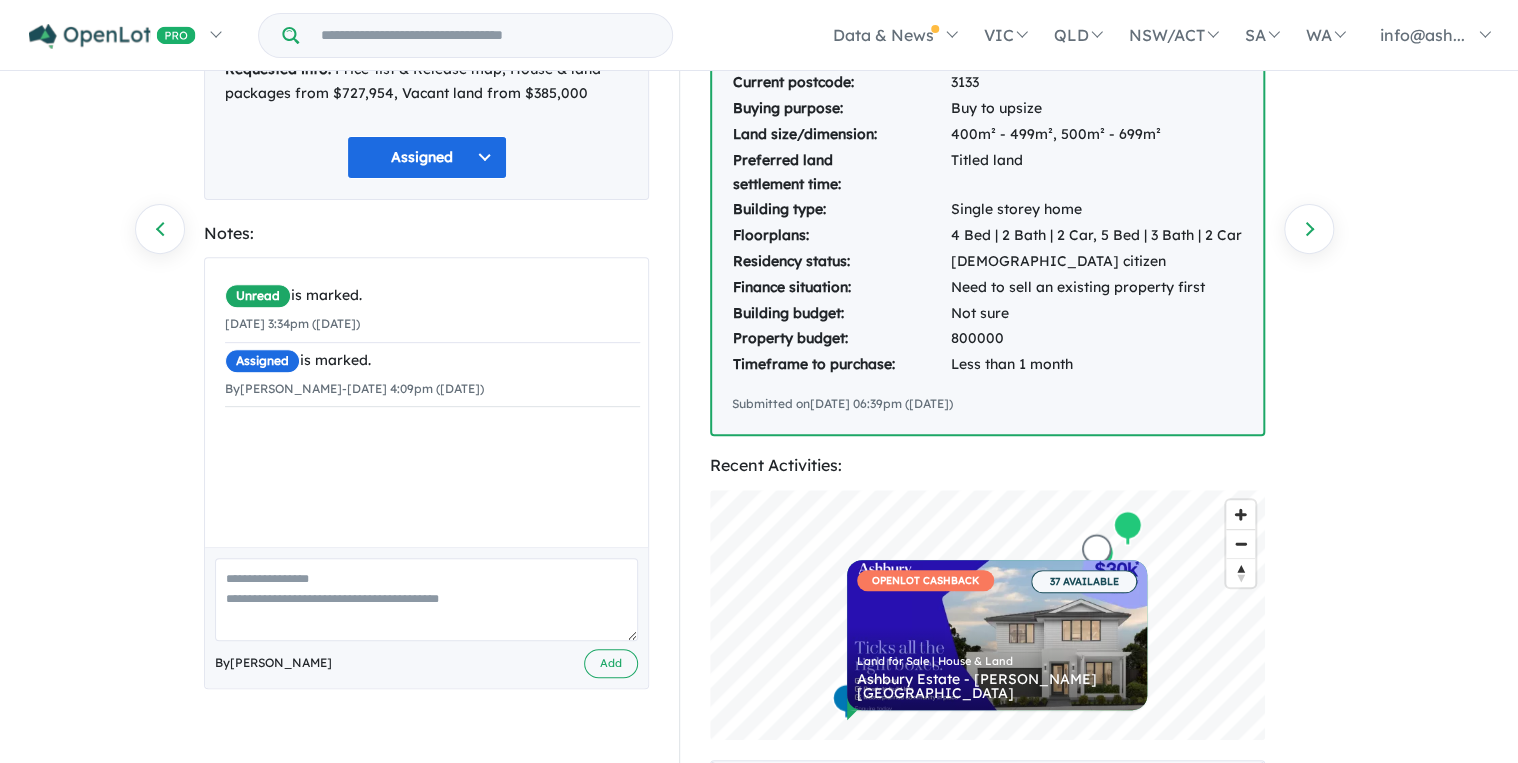 scroll, scrollTop: 0, scrollLeft: 0, axis: both 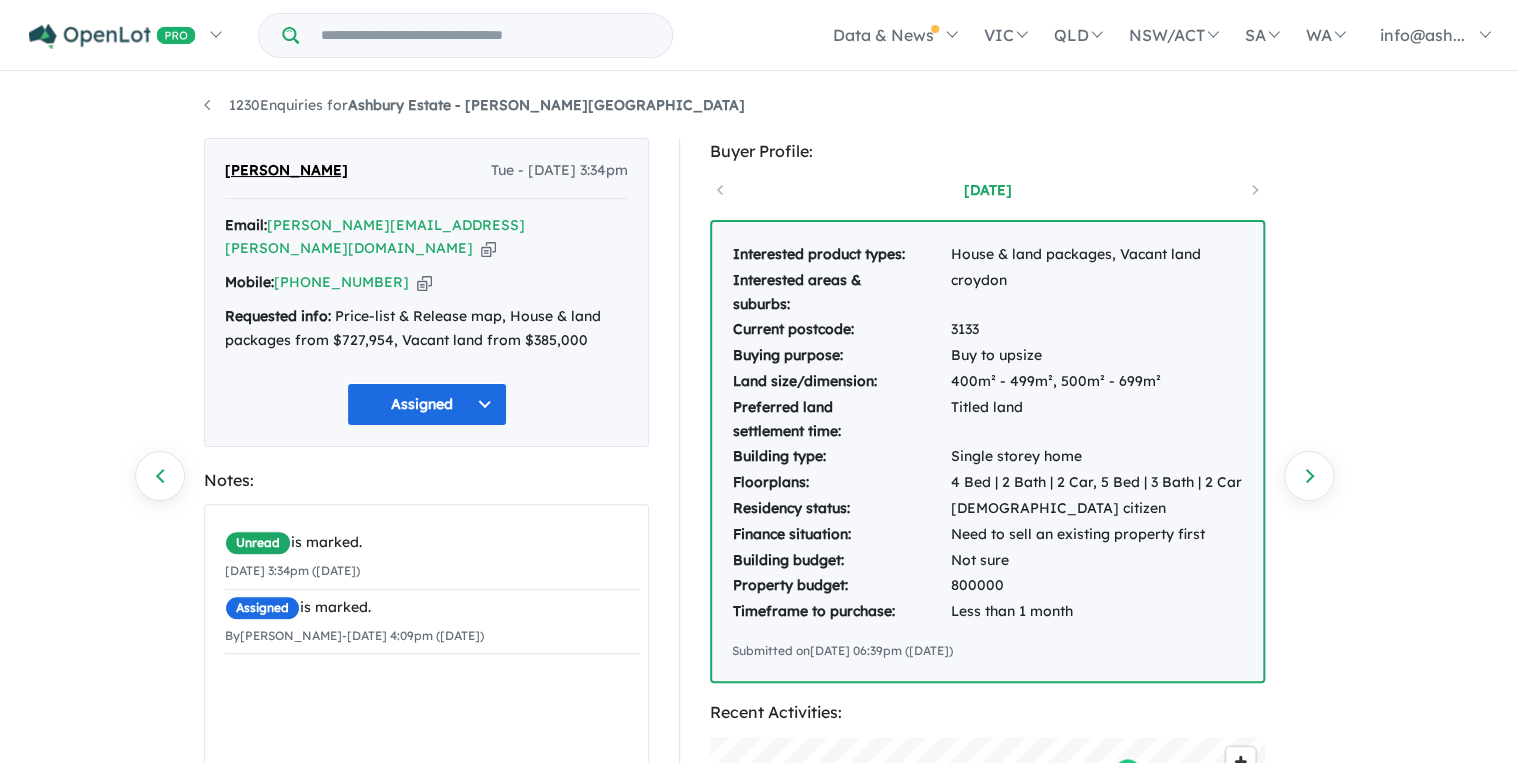 click on "1230  Enquiries for  Ashbury Estate - Armstrong Creek   Previous enquiry Next enquiry Tim Betz Tue - 01/07/2025, 3:34pm Email:  betz.tim@gmail.com Copied! Mobile:  +61 436 375 318 Copied! Requested info:   Price-list & Release map, House & land packages from $727,954, Vacant land from $385,000 Assigned Notes: Unread  is marked. 01/07/2025 3:34pm (Tuesday) Assigned  is marked. By  Sharee Hase  -  01/07/2025 4:09pm (Tuesday) × By  Sharee Hase Add Buyer Profile:   18 days ago   Interested product types: House & land packages, Vacant land Interested areas & suburbs: croydon Current postcode: 3133 Buying purpose: Buy to upsize Land size/dimension: 400m² - 499m², 500m² - 699m² Preferred land settlement time: Titled land Building type: Single storey home Floorplans: 4 Bed | 2 Bath | 2 Car, 5 Bed | 3 Bath | 2 Car Residency status: Australian citizen Finance situation: Need to sell an existing property first Building budget: Not sure Property budget: 800000 Timeframe to purchase: Less than 1 month © Mapbox" at bounding box center (759, 420) 